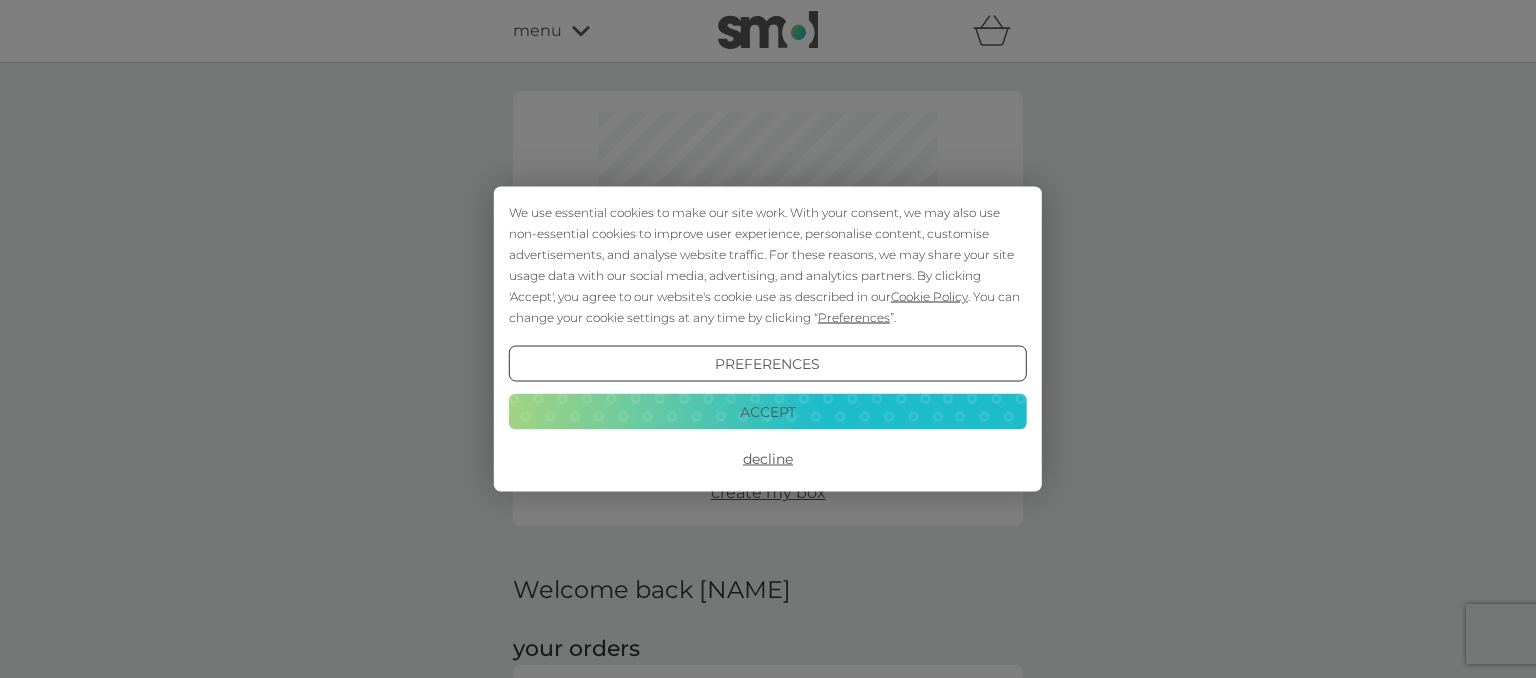 scroll, scrollTop: 0, scrollLeft: 0, axis: both 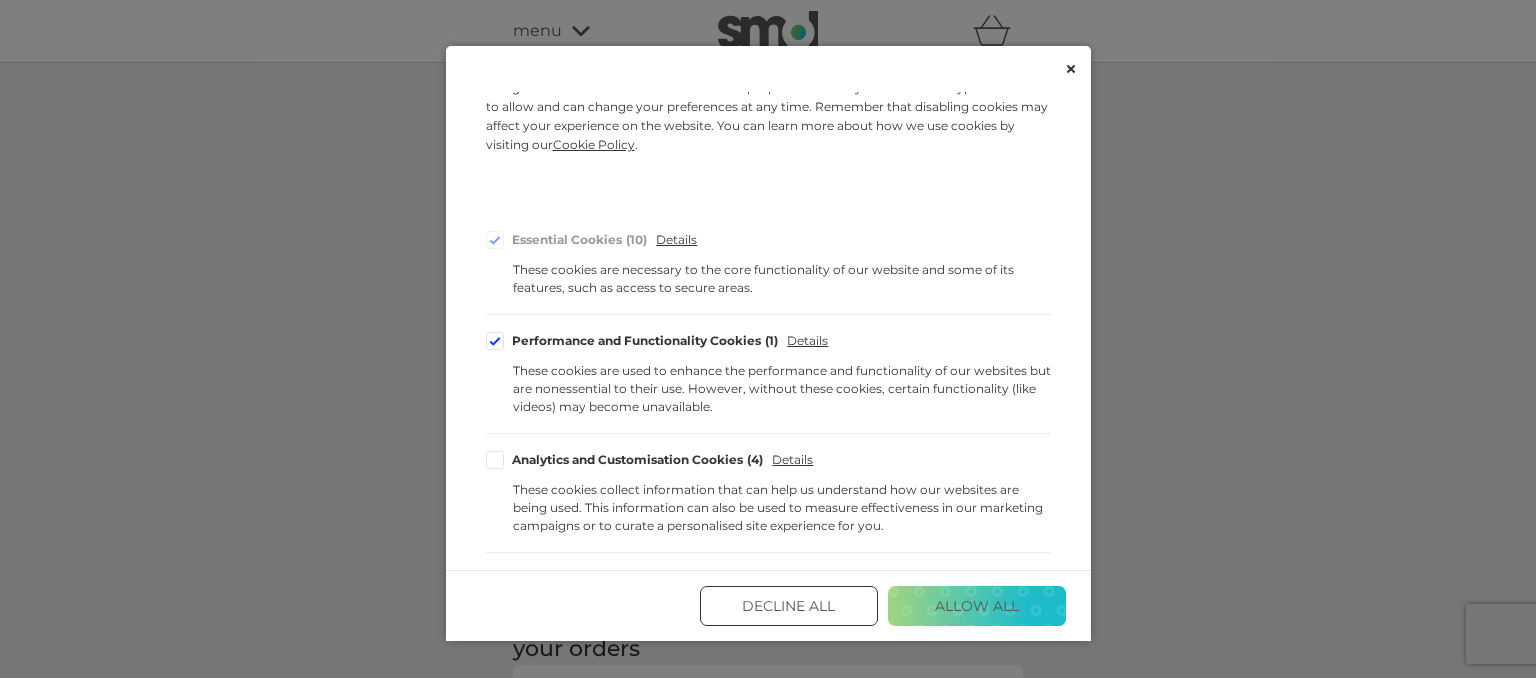 click at bounding box center (495, 341) 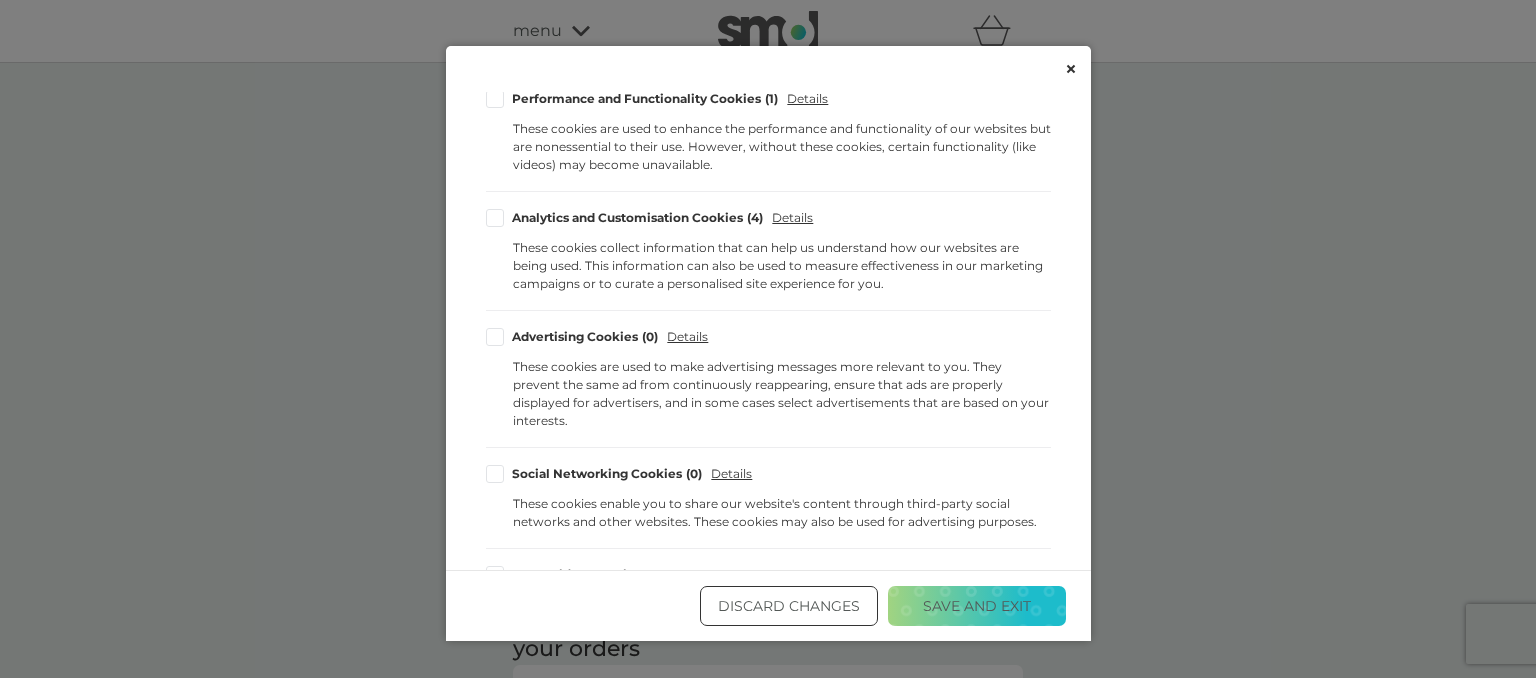 scroll, scrollTop: 383, scrollLeft: 0, axis: vertical 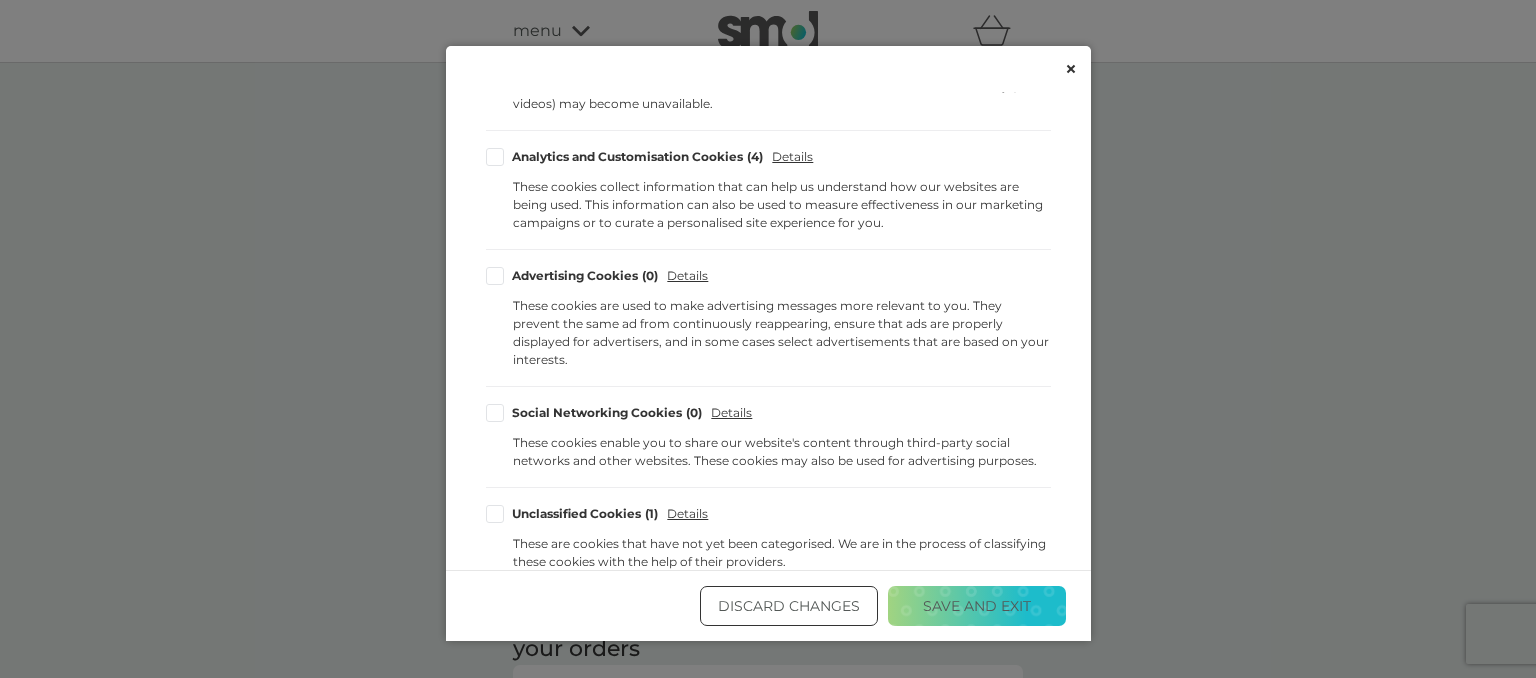 click on "Save and Exit" at bounding box center [977, 606] 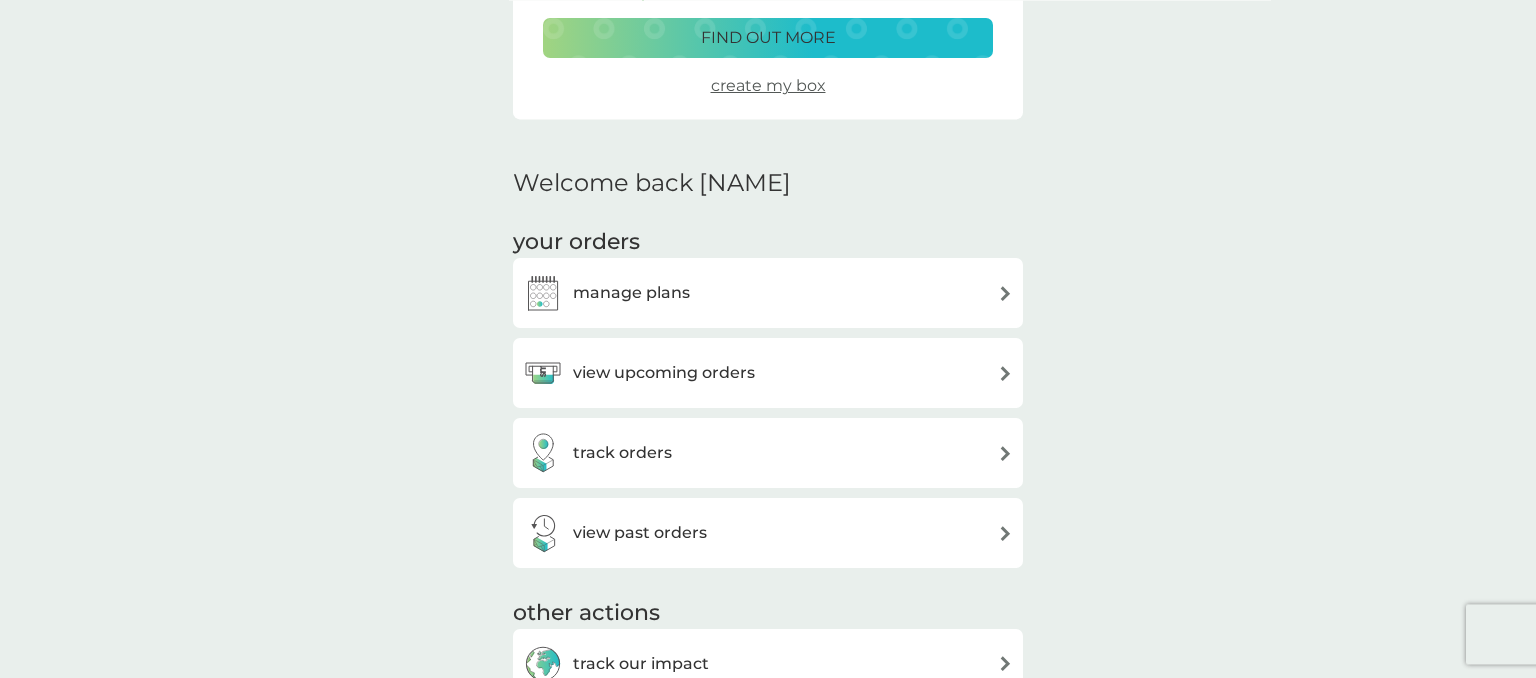 scroll, scrollTop: 422, scrollLeft: 0, axis: vertical 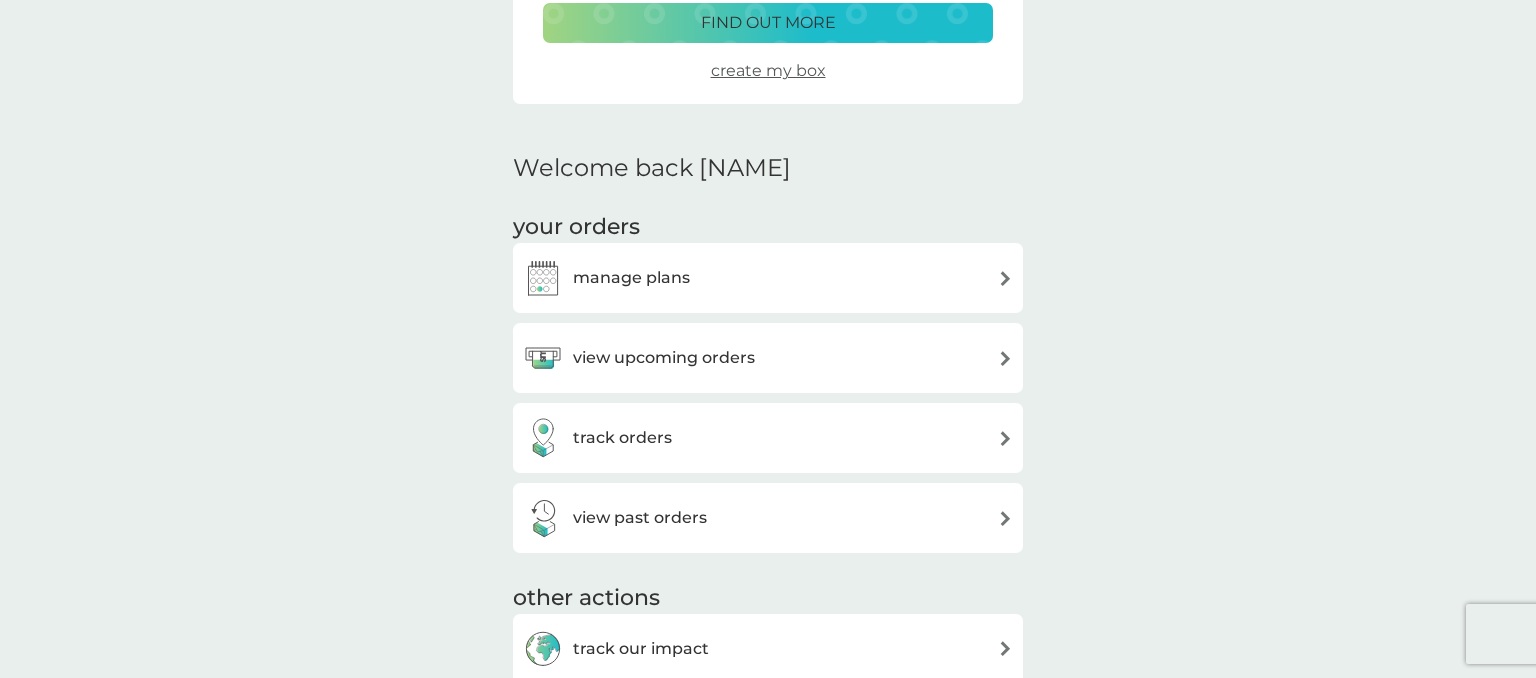 click on "view upcoming orders" at bounding box center (768, 358) 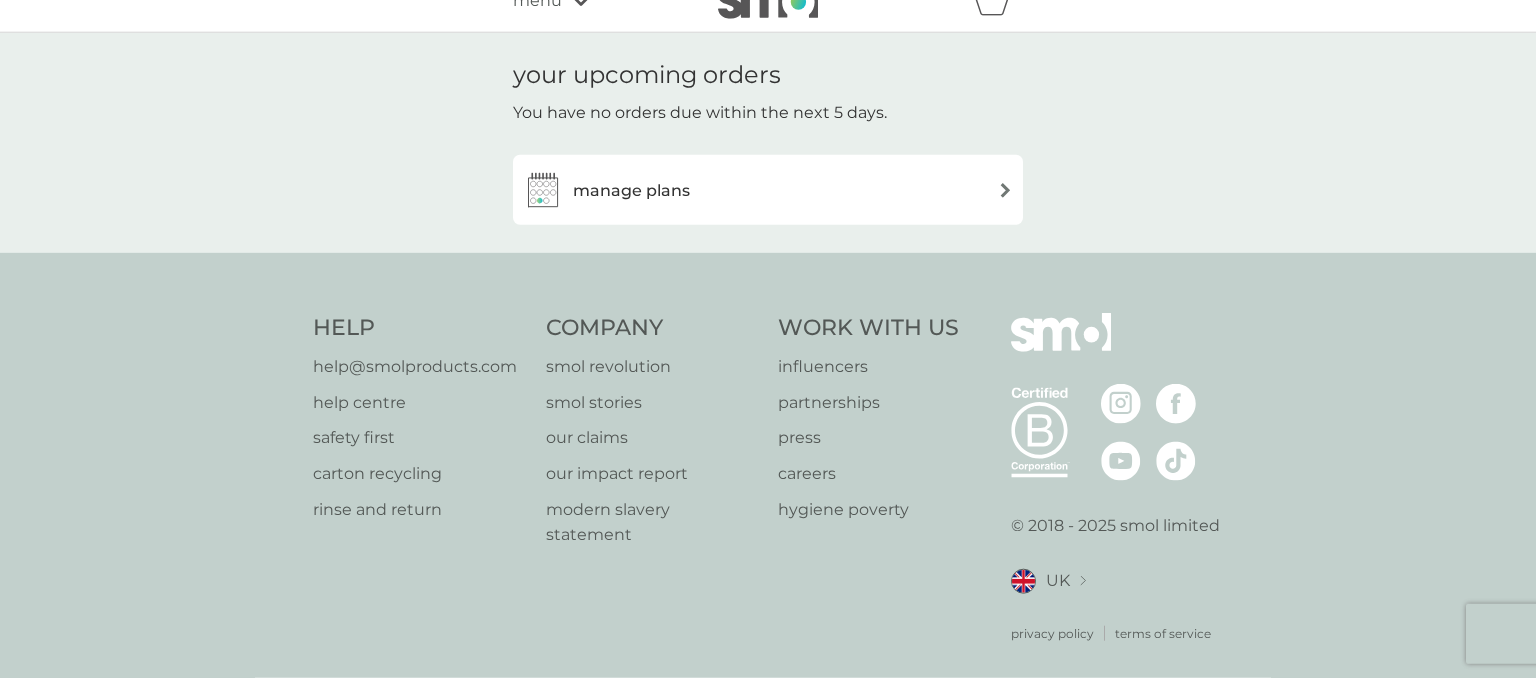 scroll, scrollTop: 55, scrollLeft: 0, axis: vertical 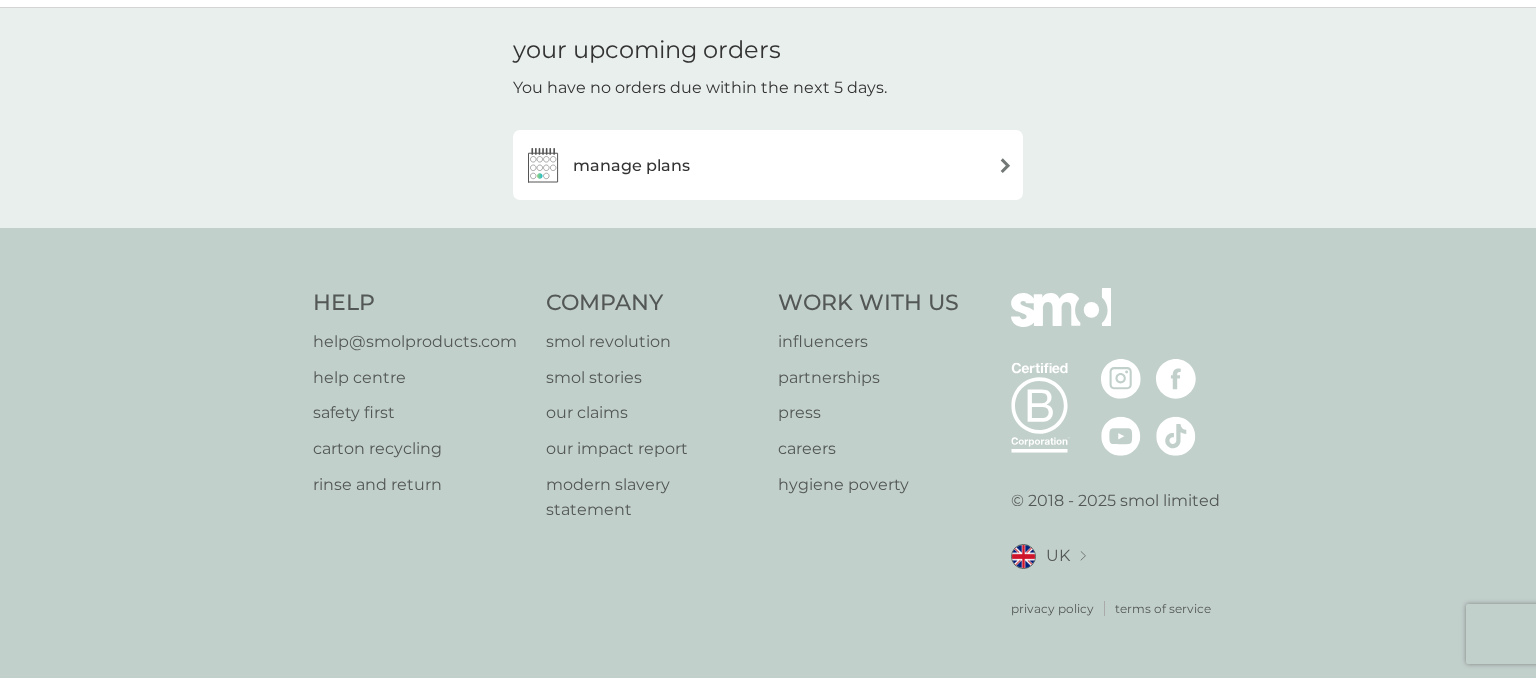 click at bounding box center [1005, 165] 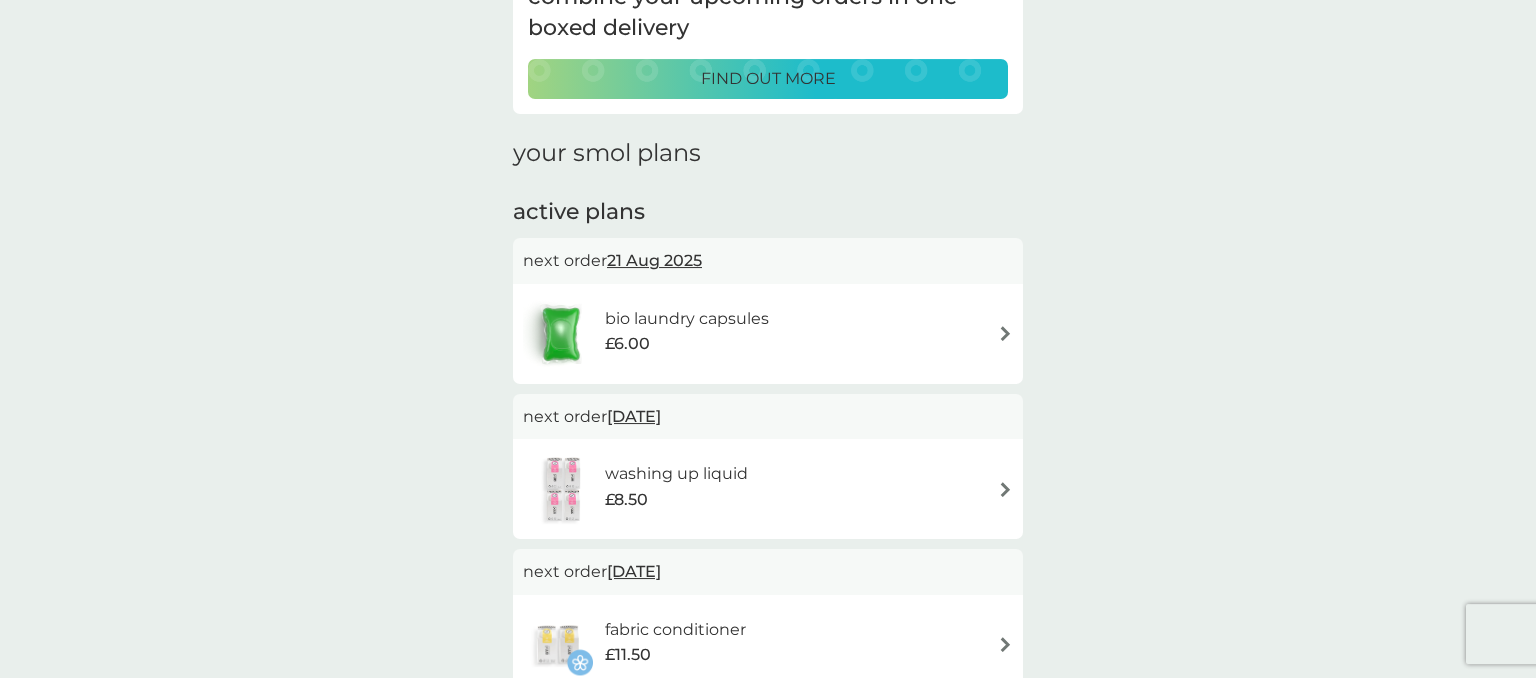 scroll, scrollTop: 211, scrollLeft: 0, axis: vertical 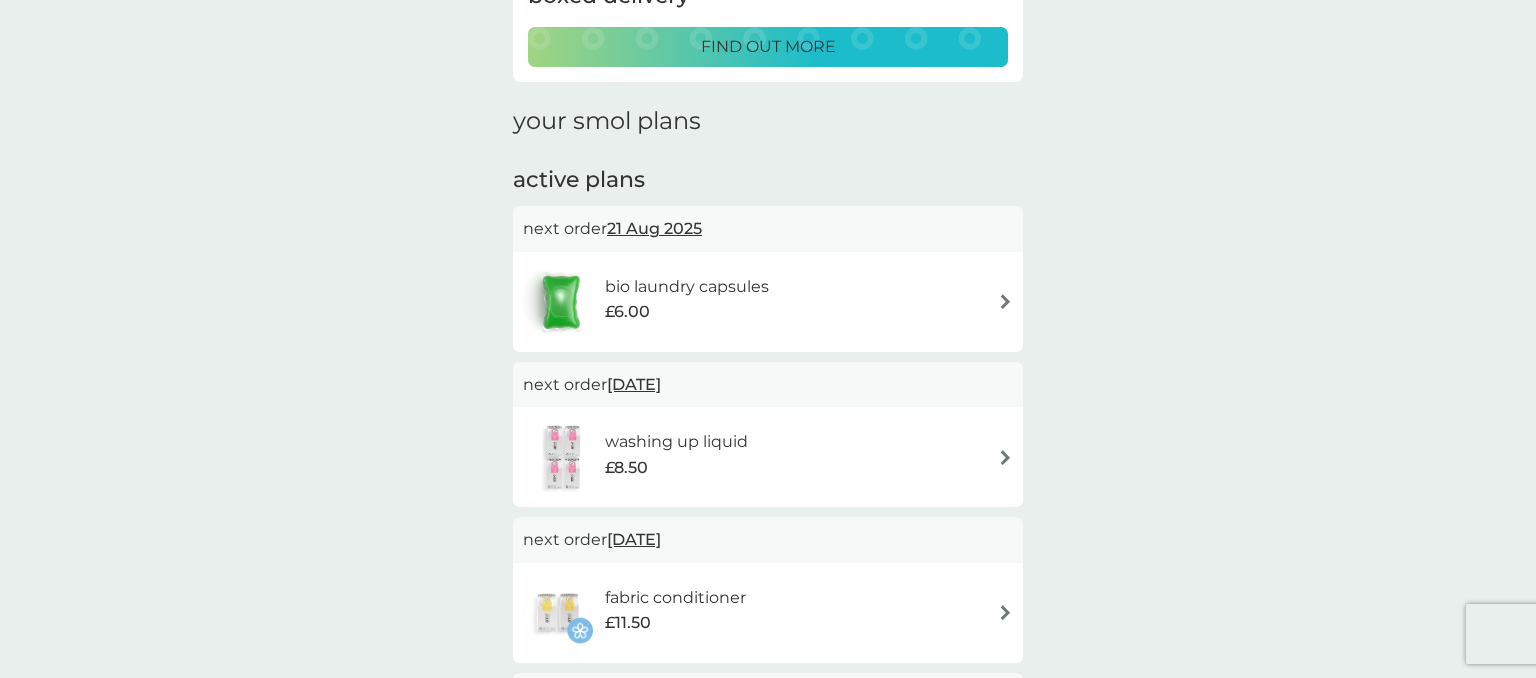 click at bounding box center (1005, 457) 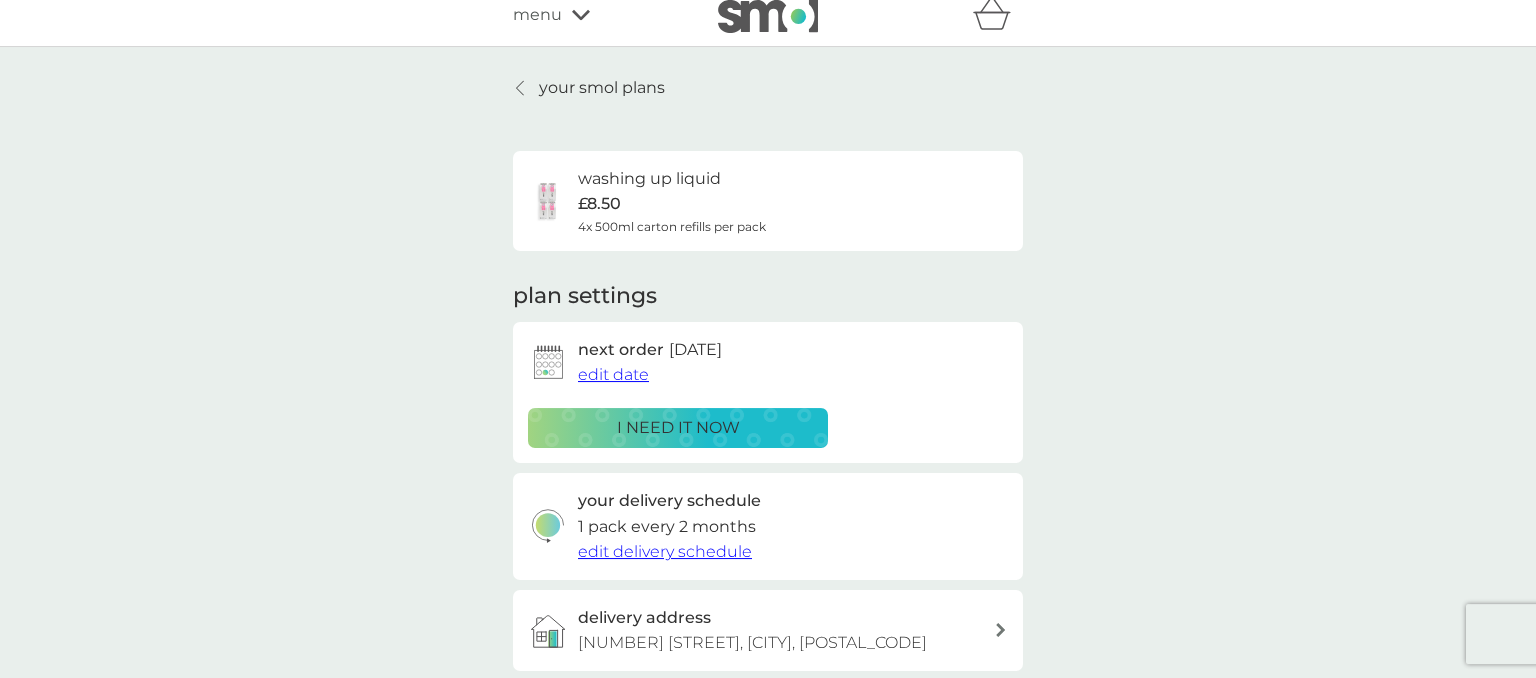 scroll, scrollTop: 0, scrollLeft: 0, axis: both 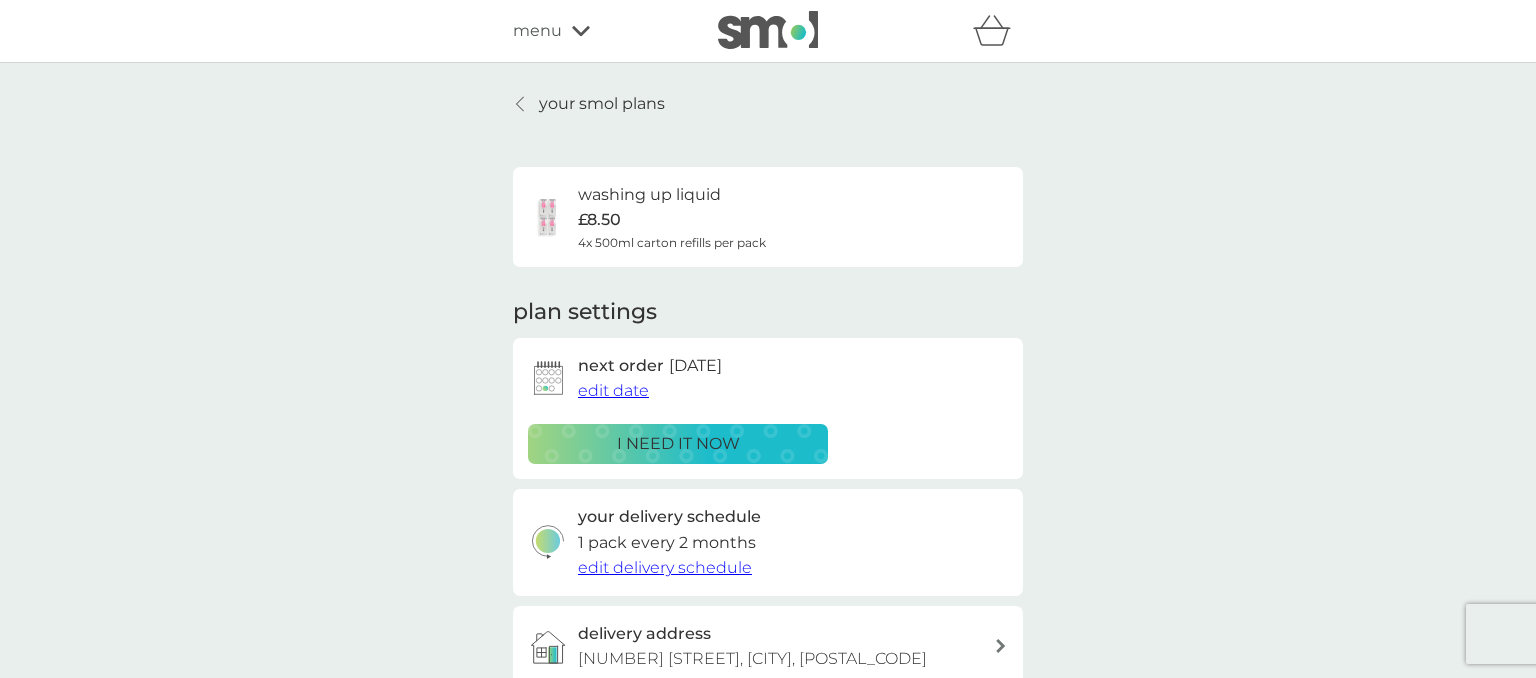 click on "edit date" at bounding box center (613, 390) 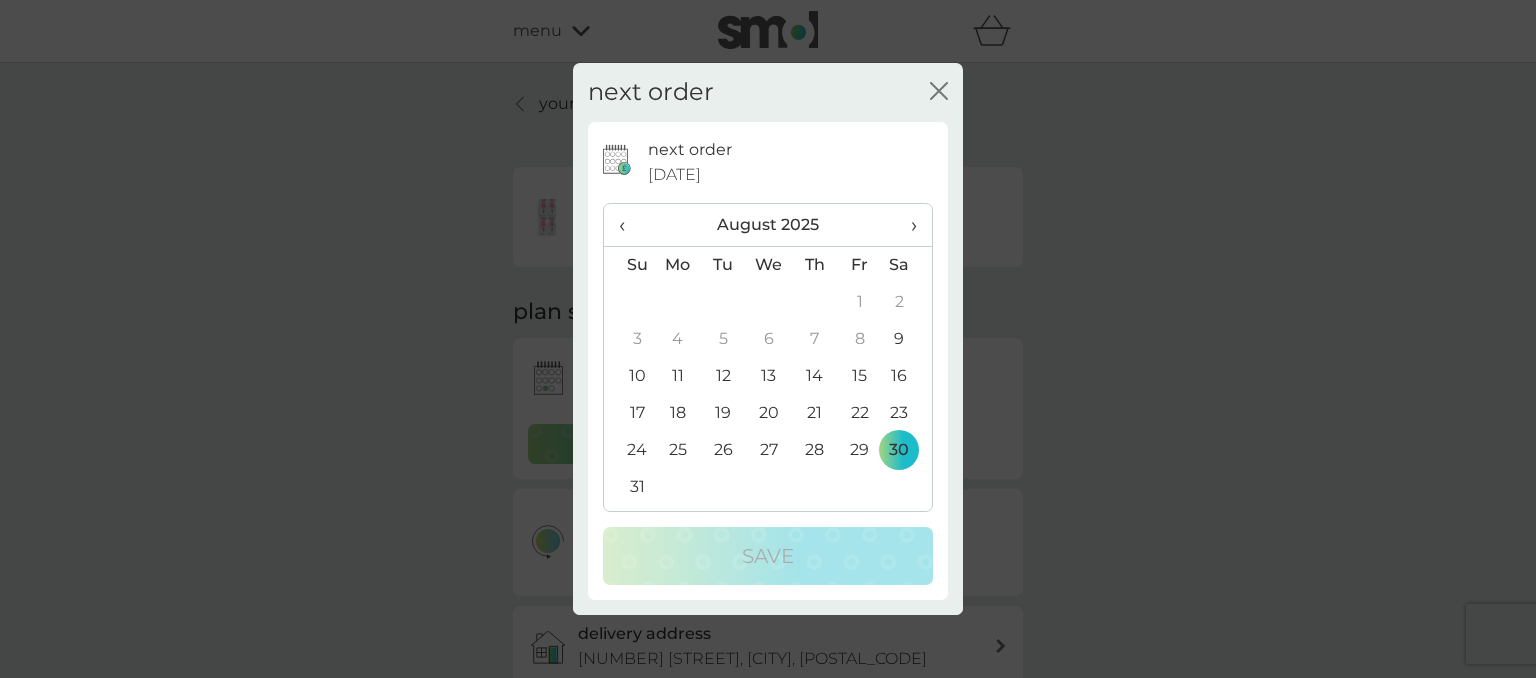 click on "›" at bounding box center [907, 225] 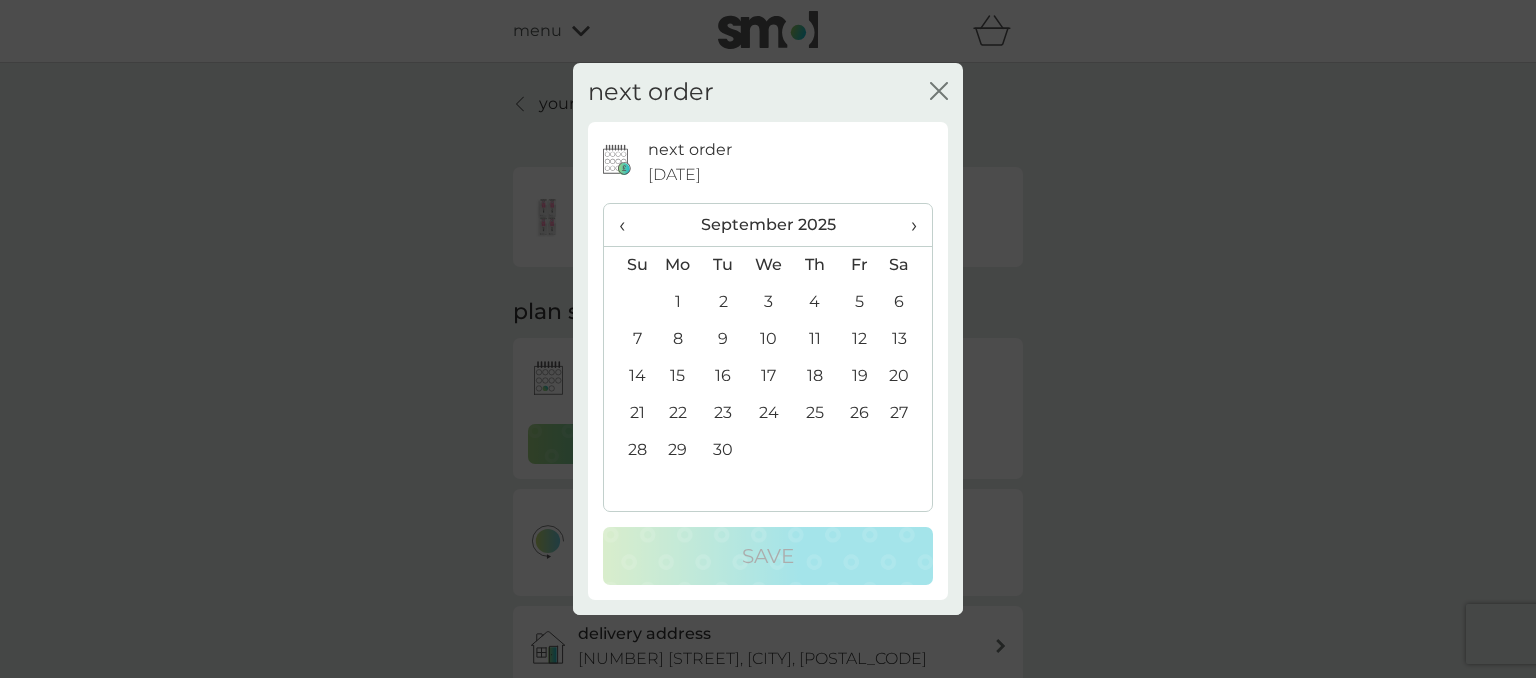 click on "30" at bounding box center [723, 450] 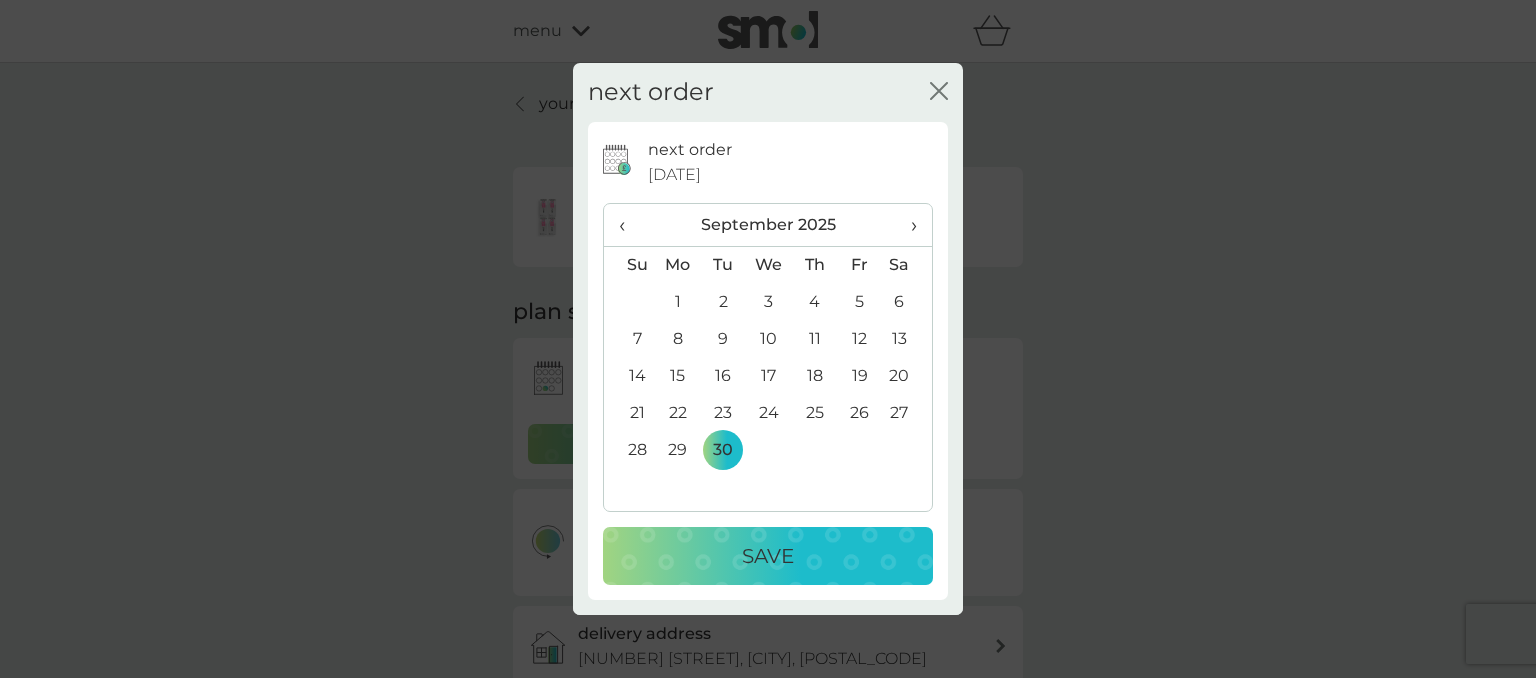 click on "Save" at bounding box center [768, 556] 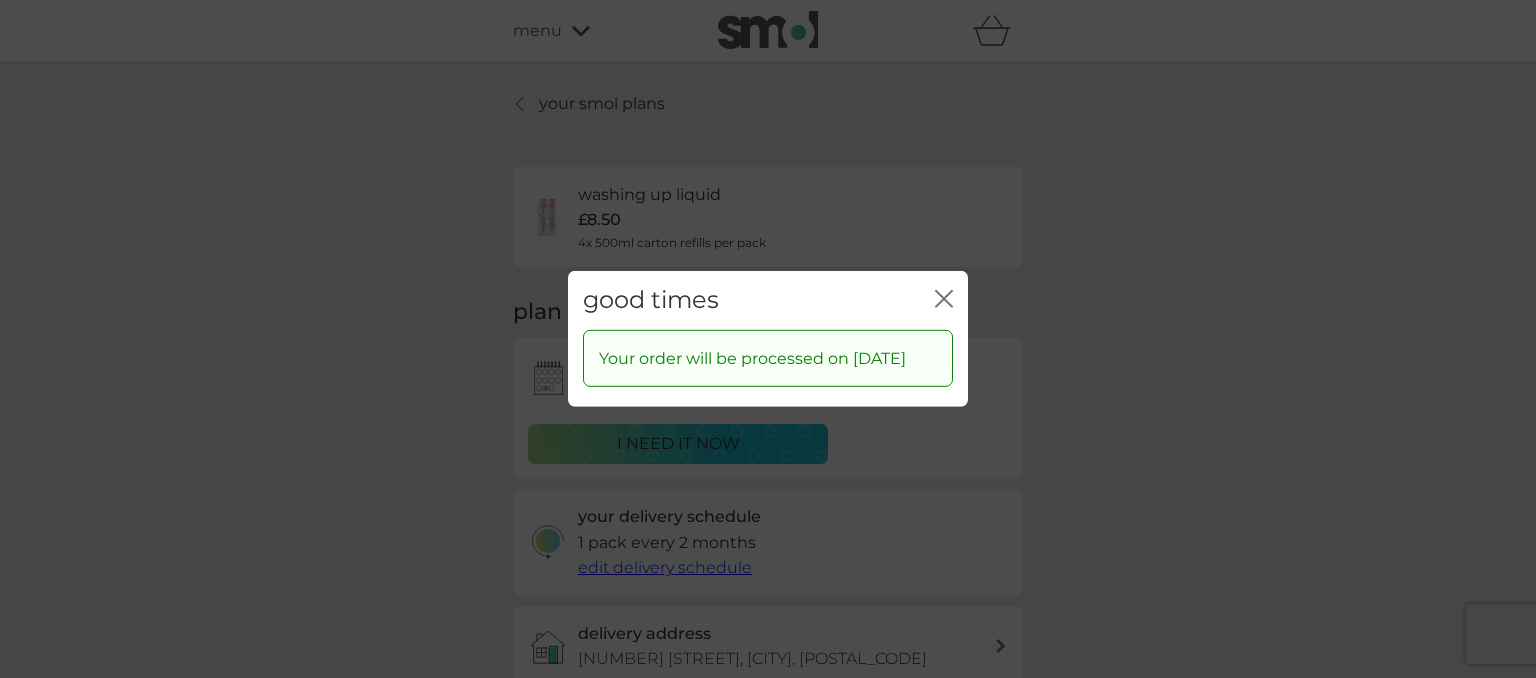 click on "close" 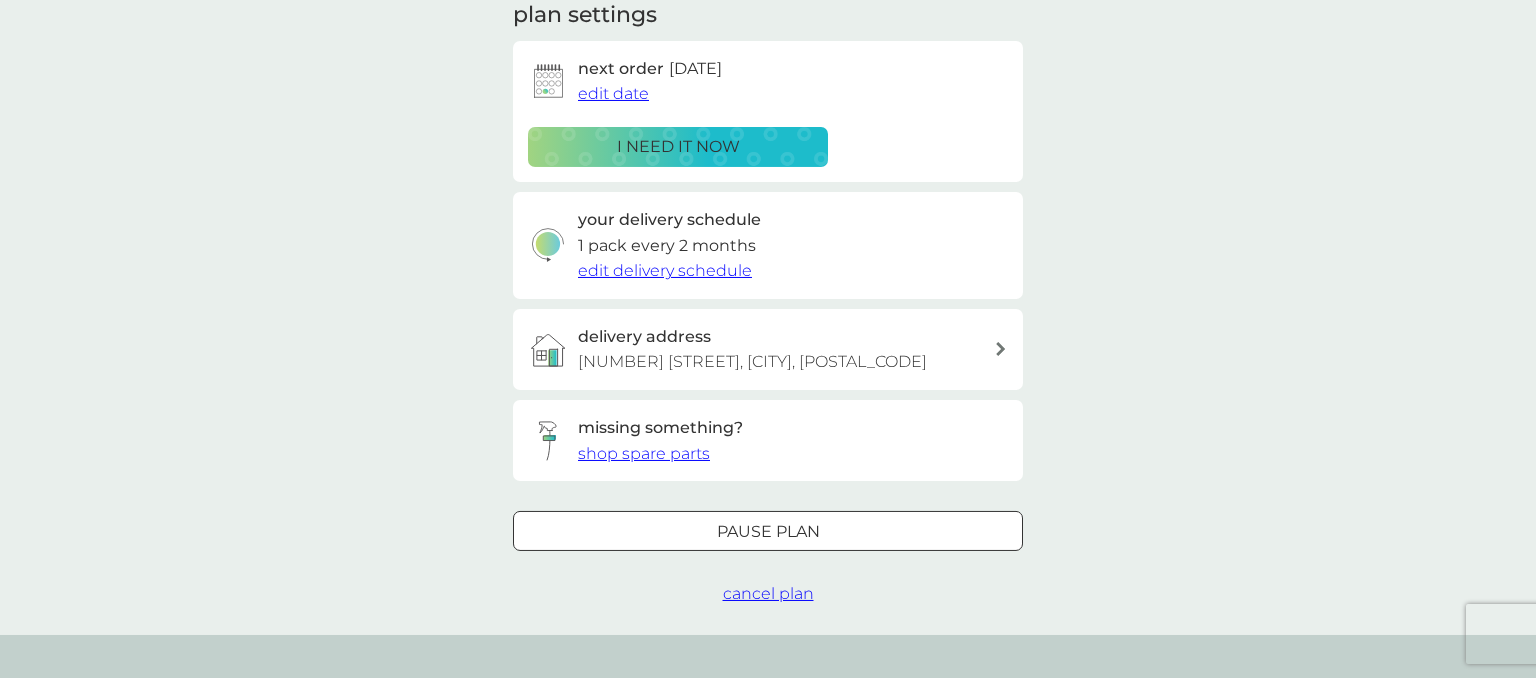 scroll, scrollTop: 316, scrollLeft: 0, axis: vertical 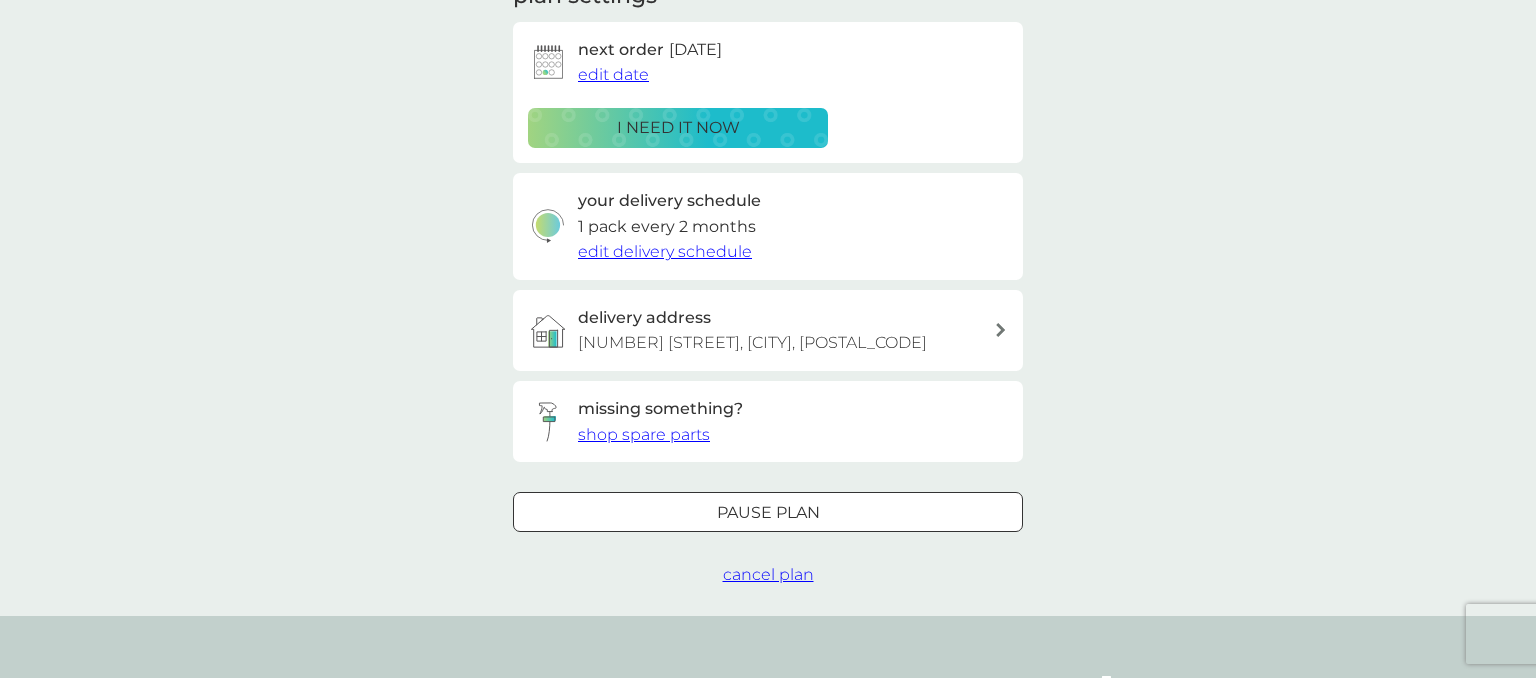click on "shop spare parts" at bounding box center (644, 434) 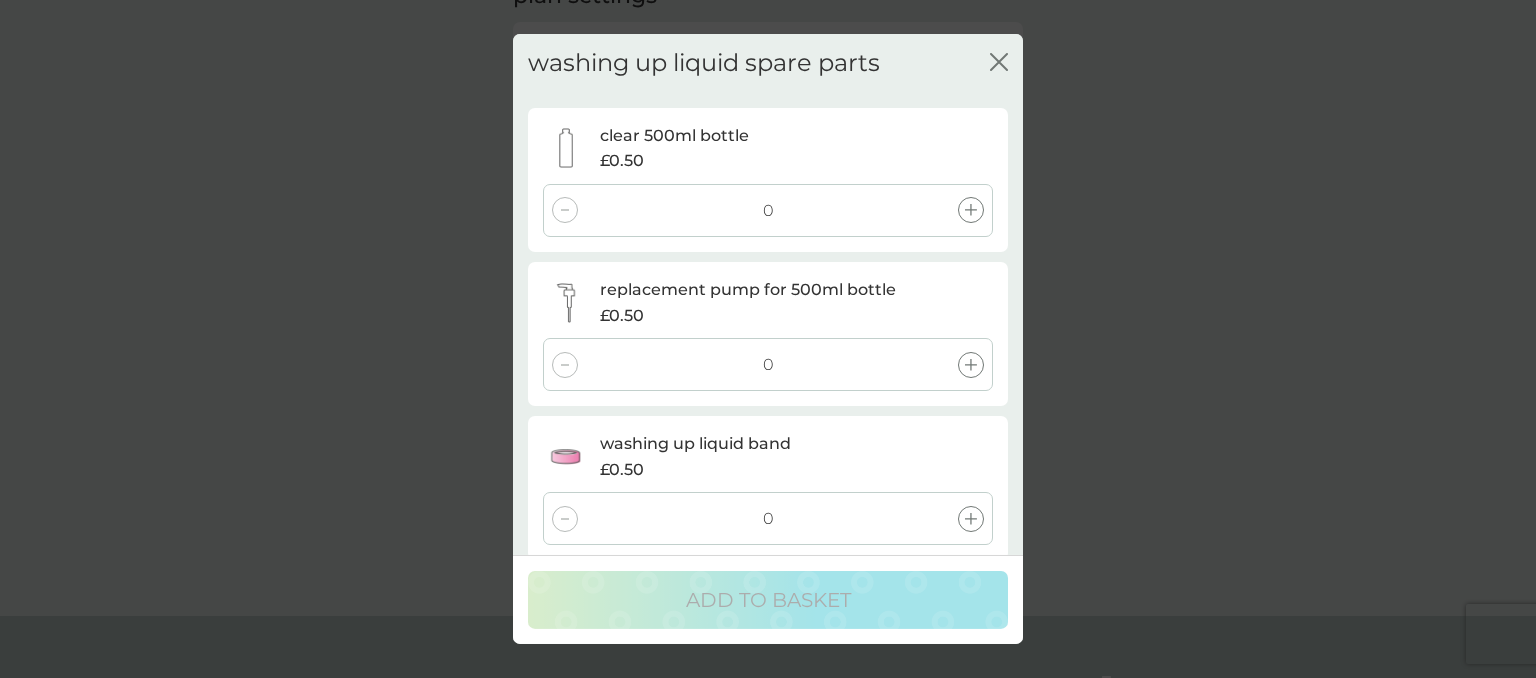 click at bounding box center (971, 365) 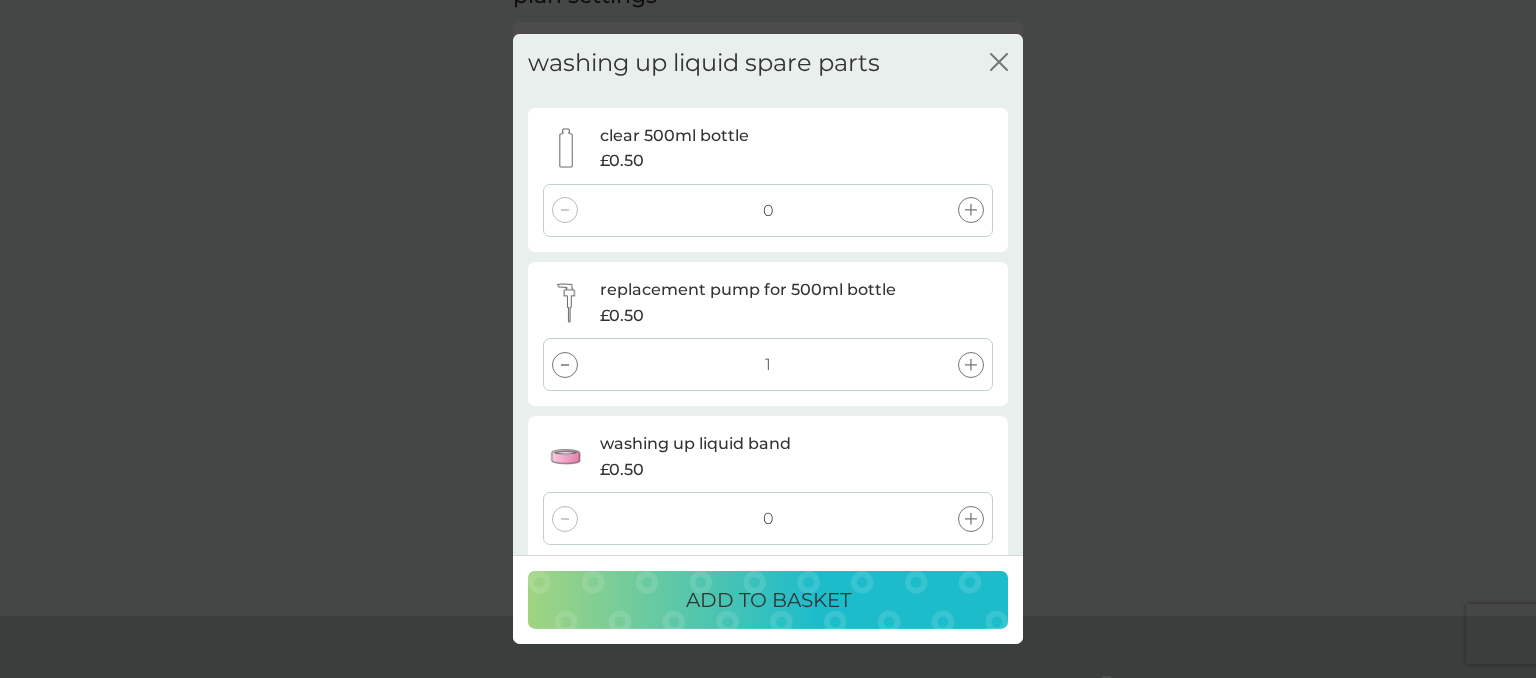 click 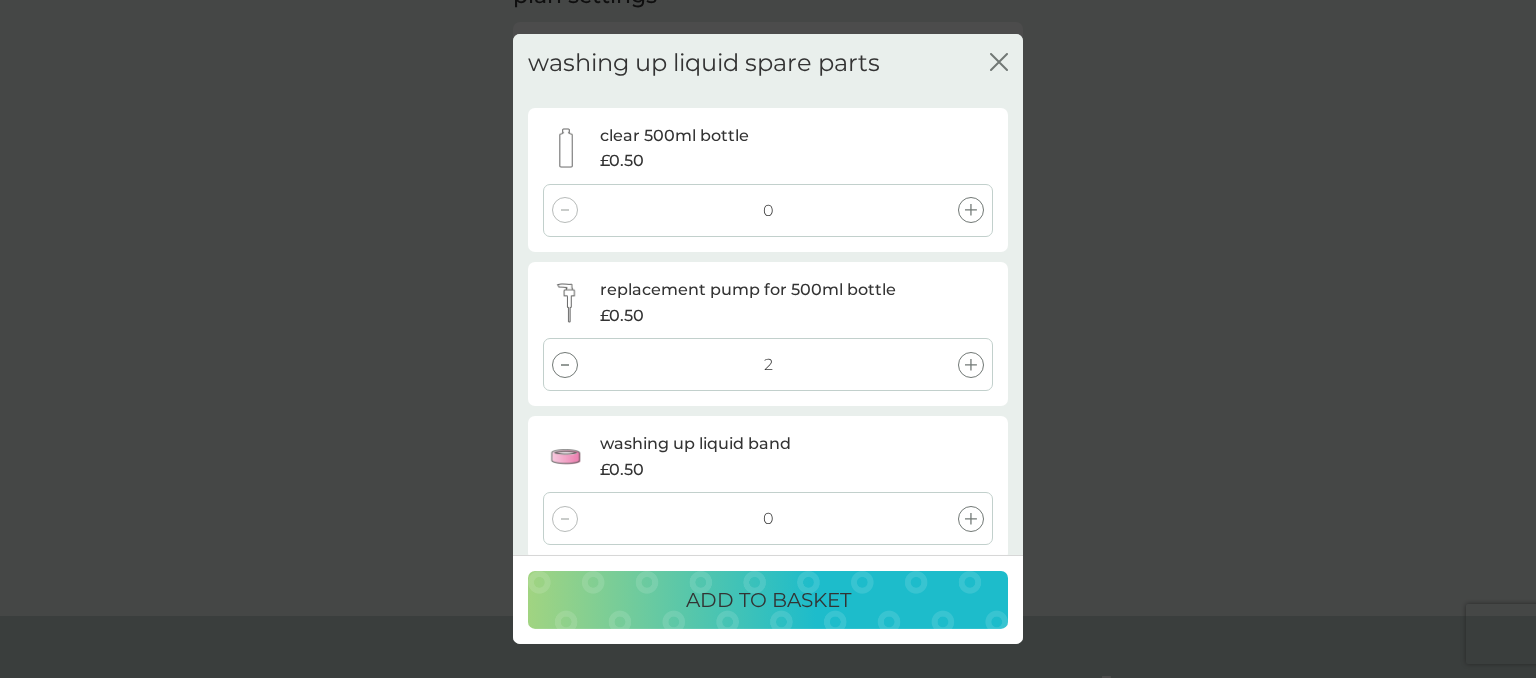 click 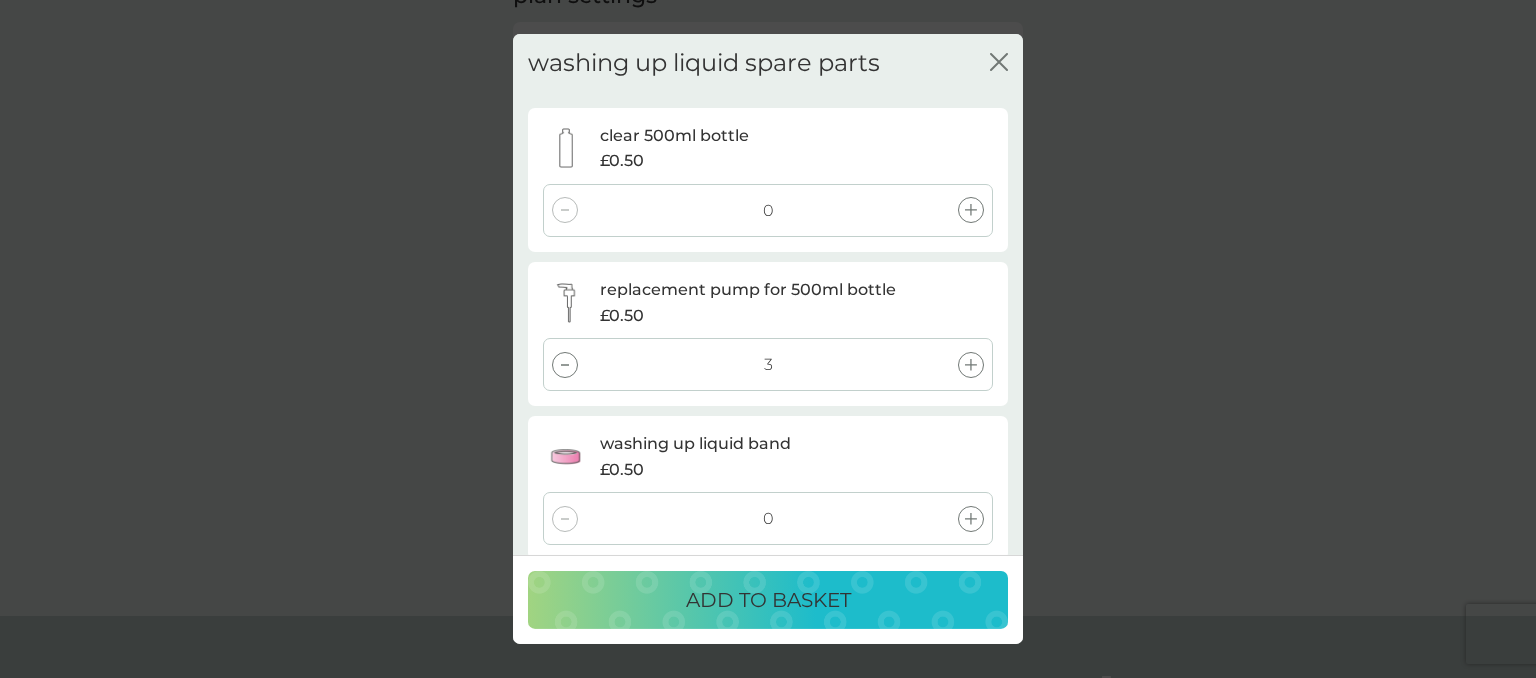 click 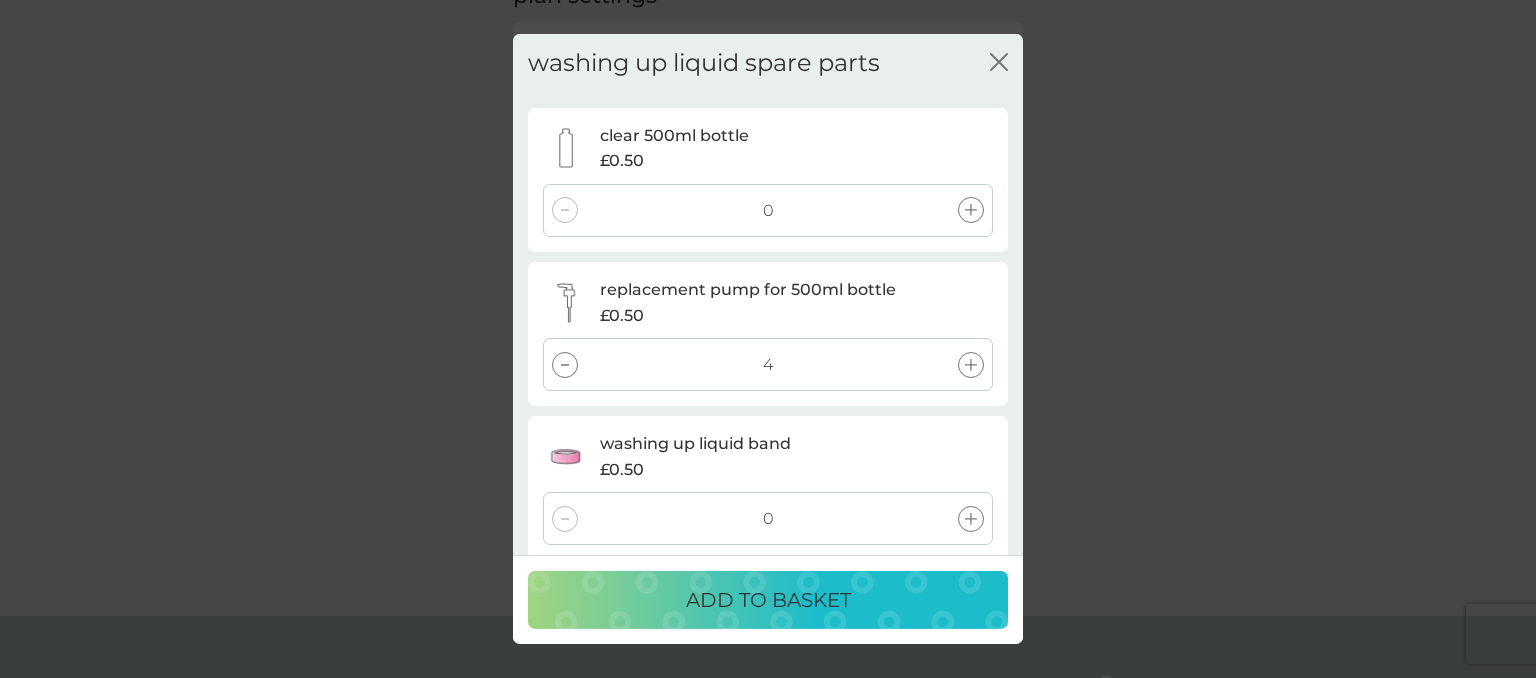 click 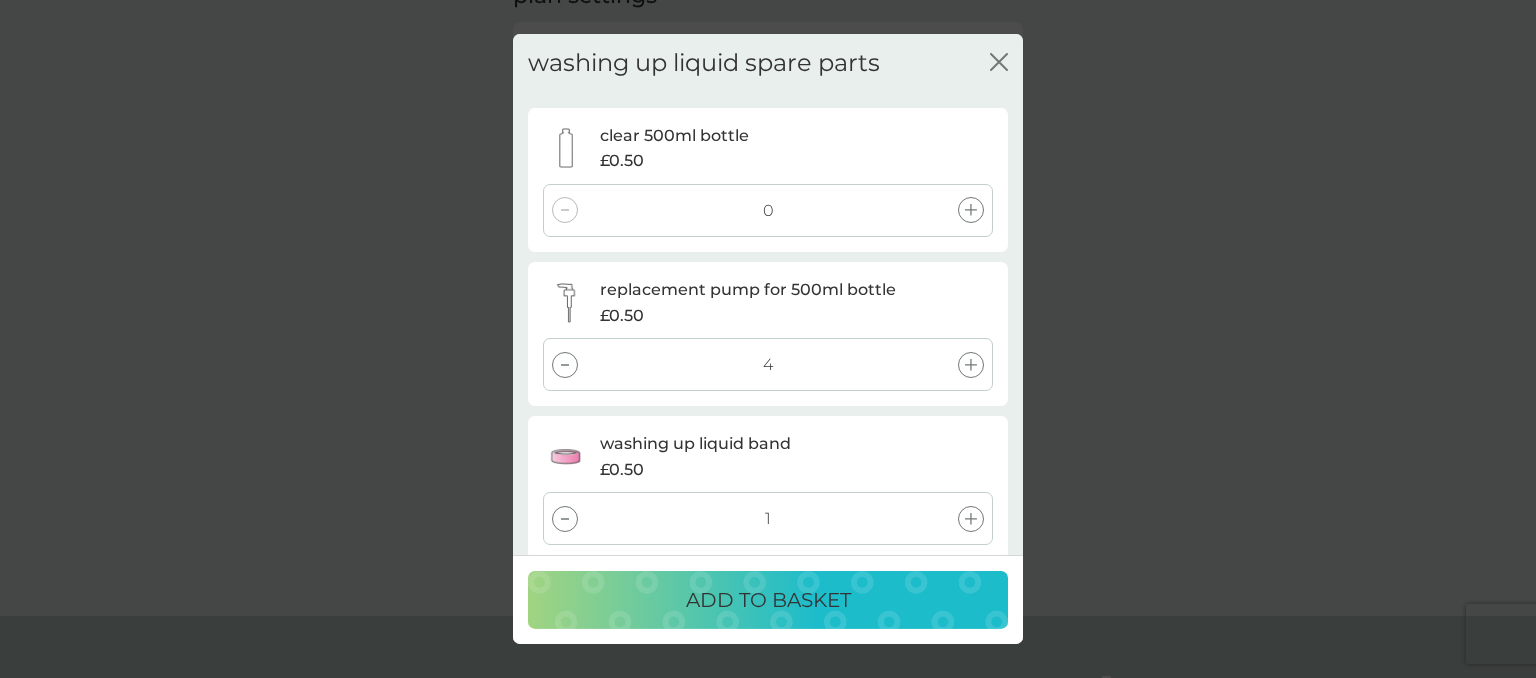 click on "ADD TO BASKET" at bounding box center [768, 600] 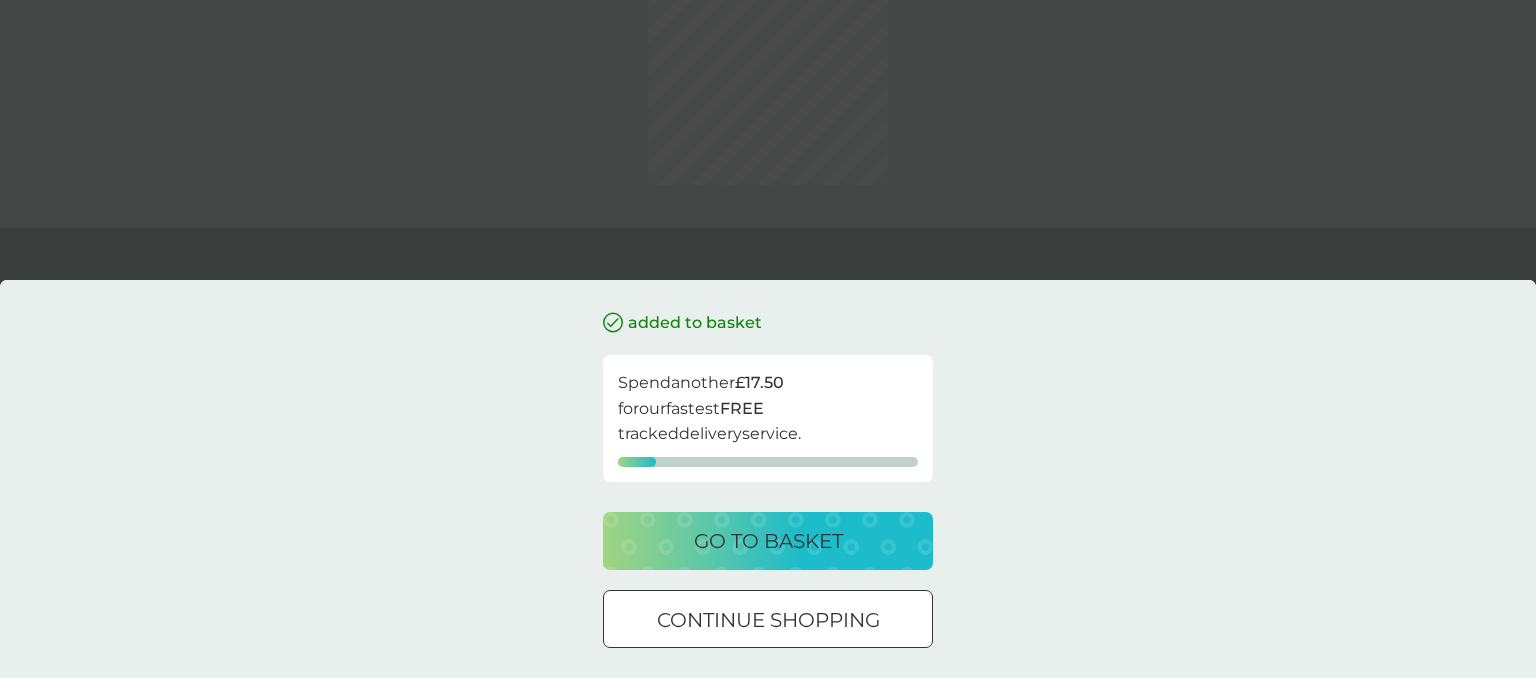 scroll, scrollTop: 0, scrollLeft: 0, axis: both 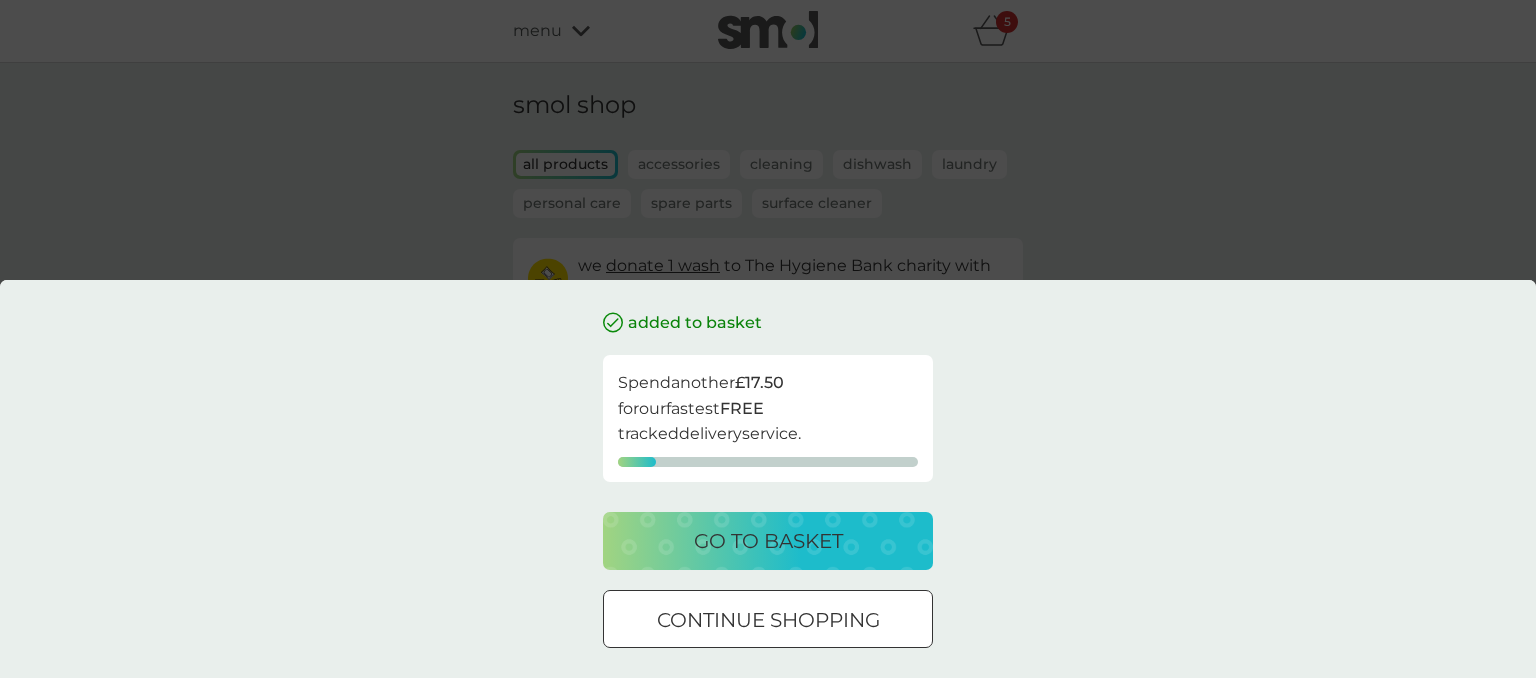 click on "continue shopping" at bounding box center [768, 620] 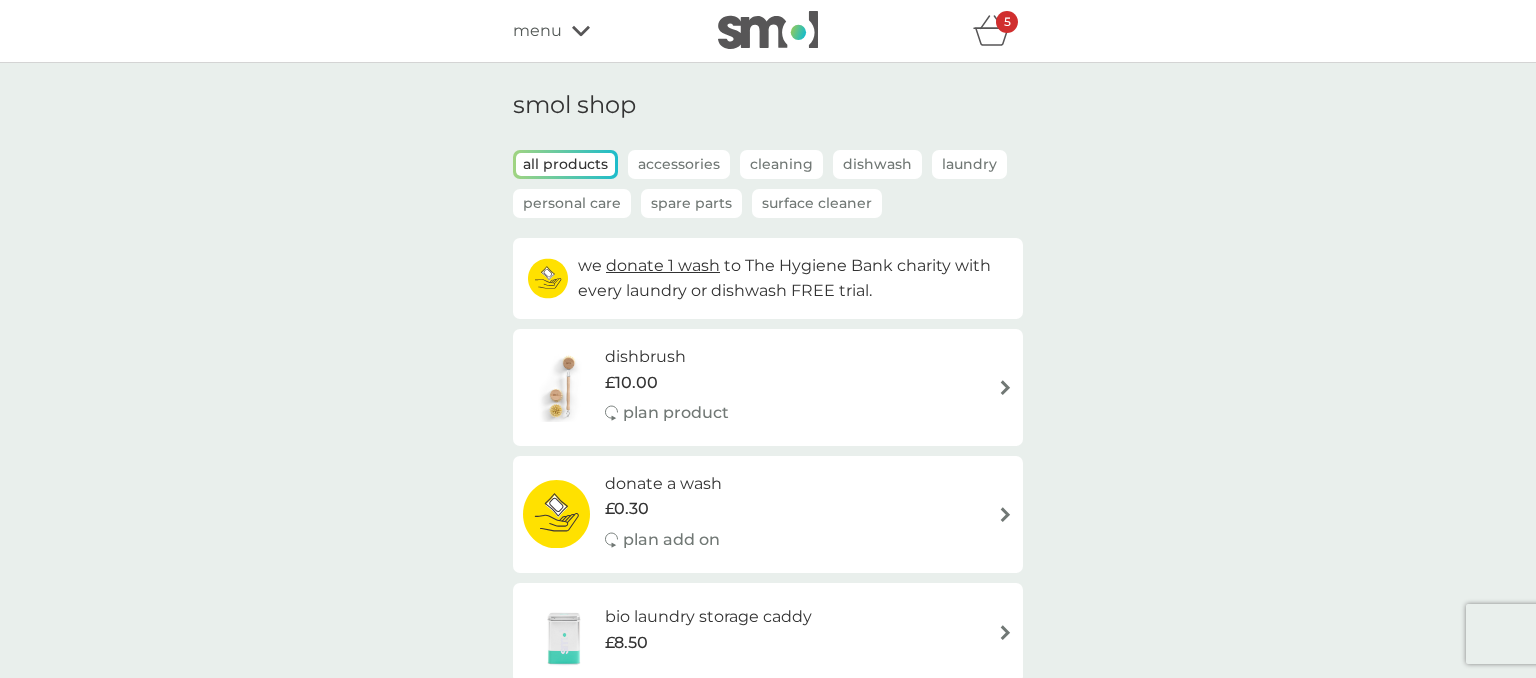 click 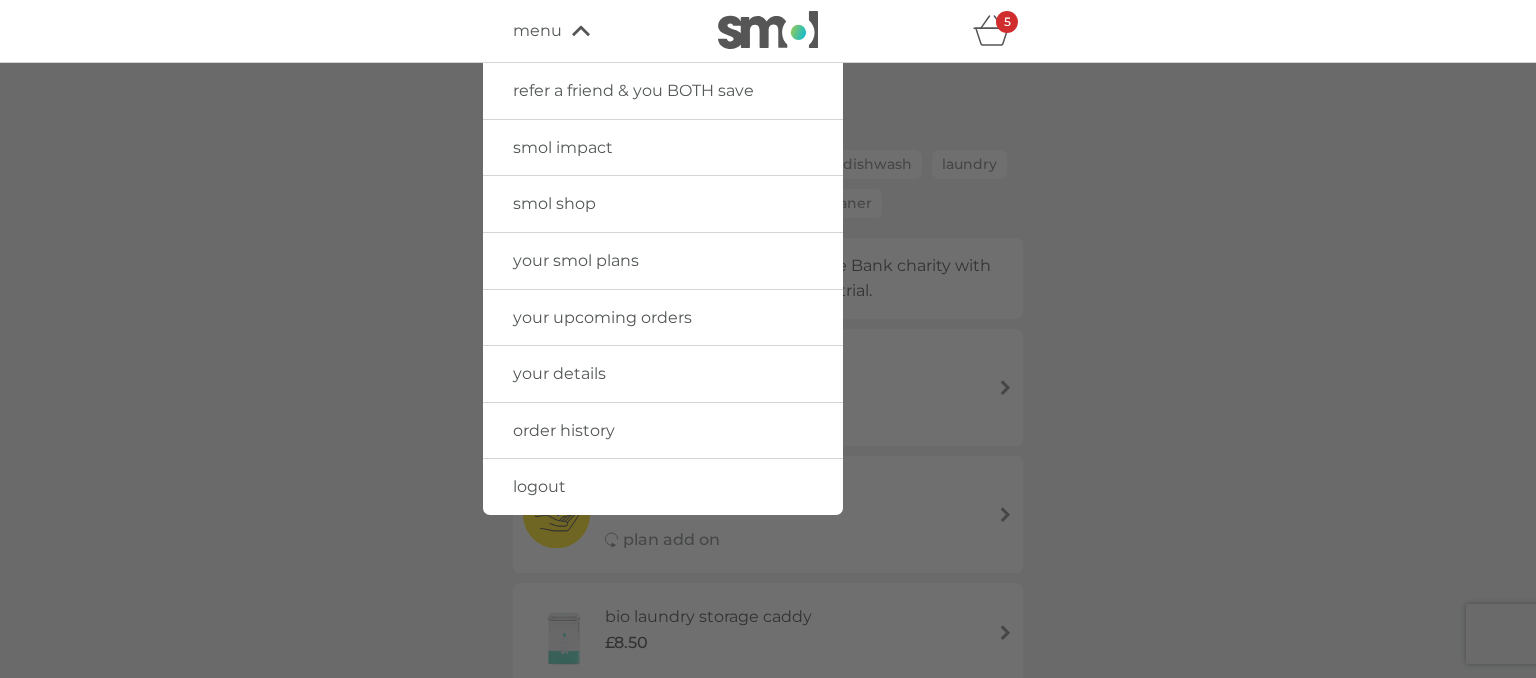 click on "your smol plans" at bounding box center (576, 260) 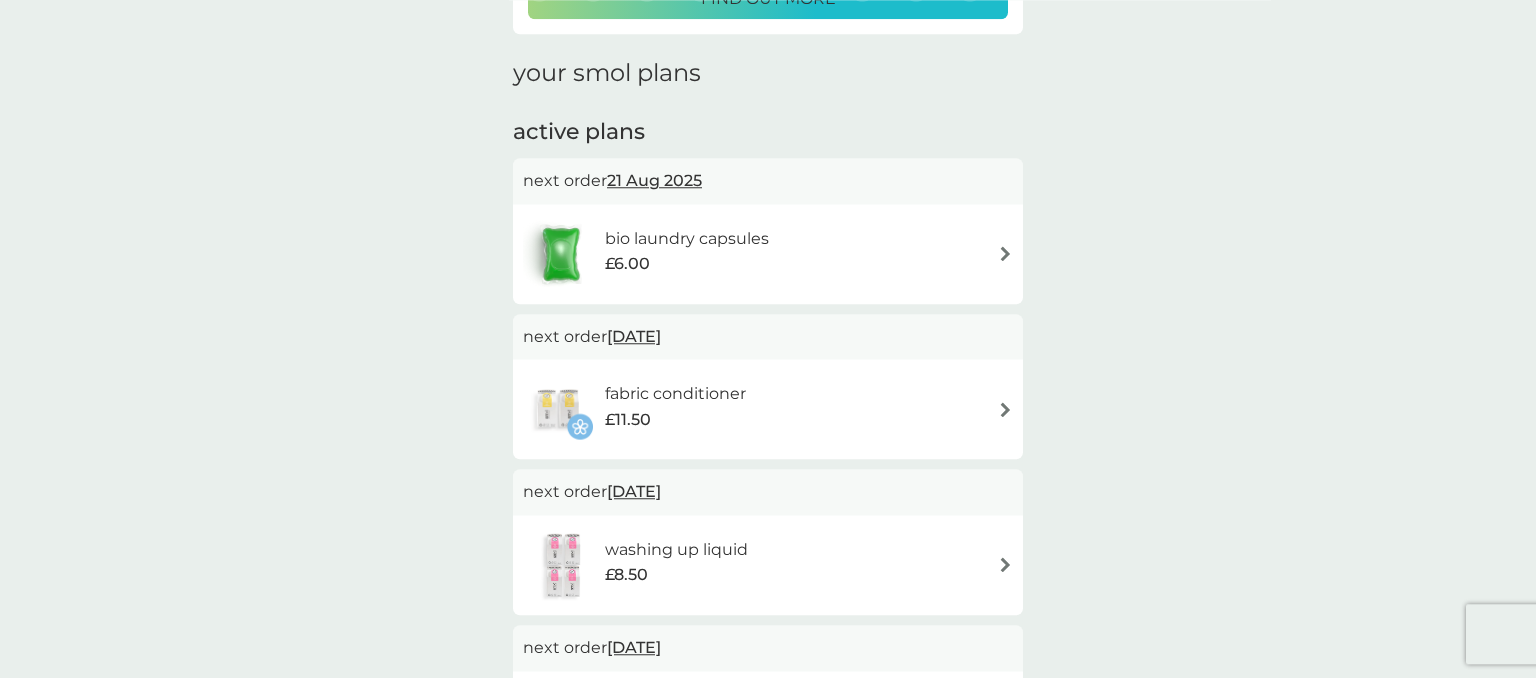 scroll, scrollTop: 316, scrollLeft: 0, axis: vertical 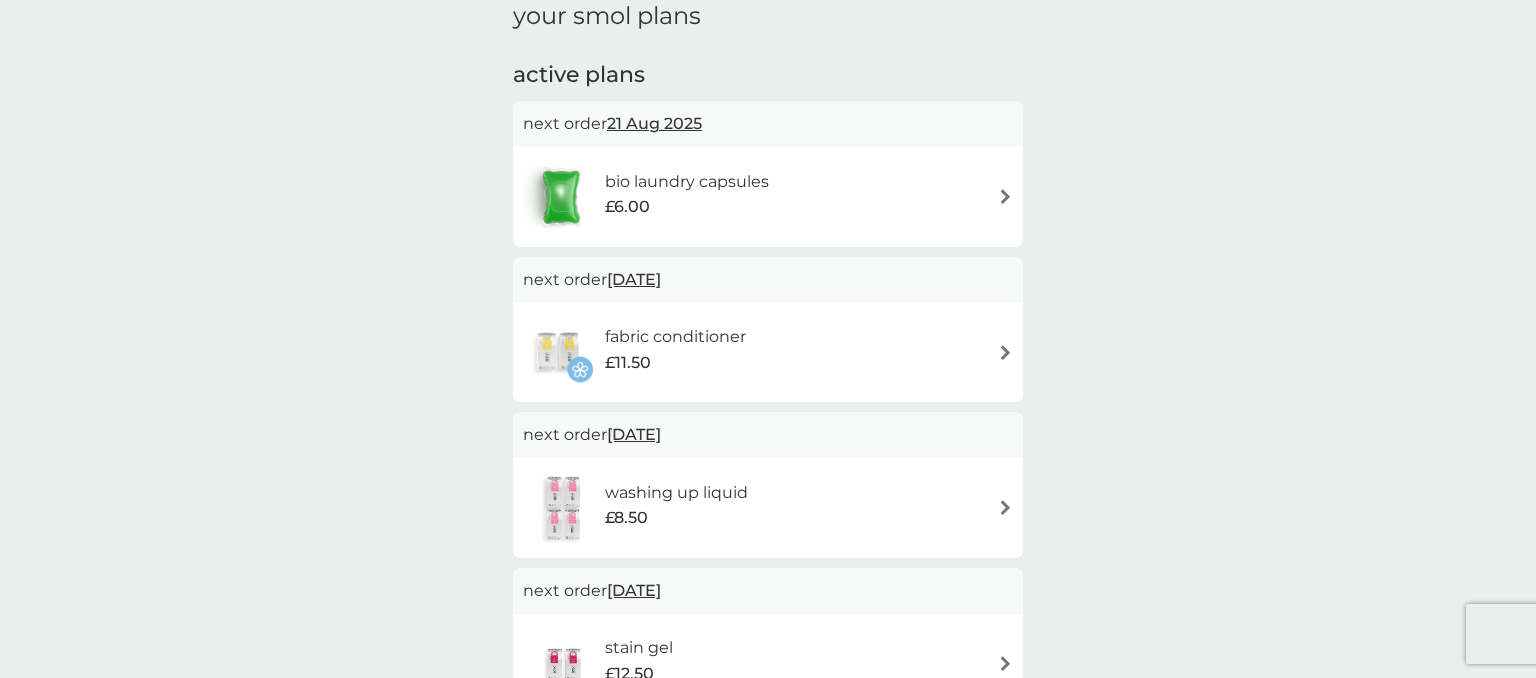 click at bounding box center [1005, 352] 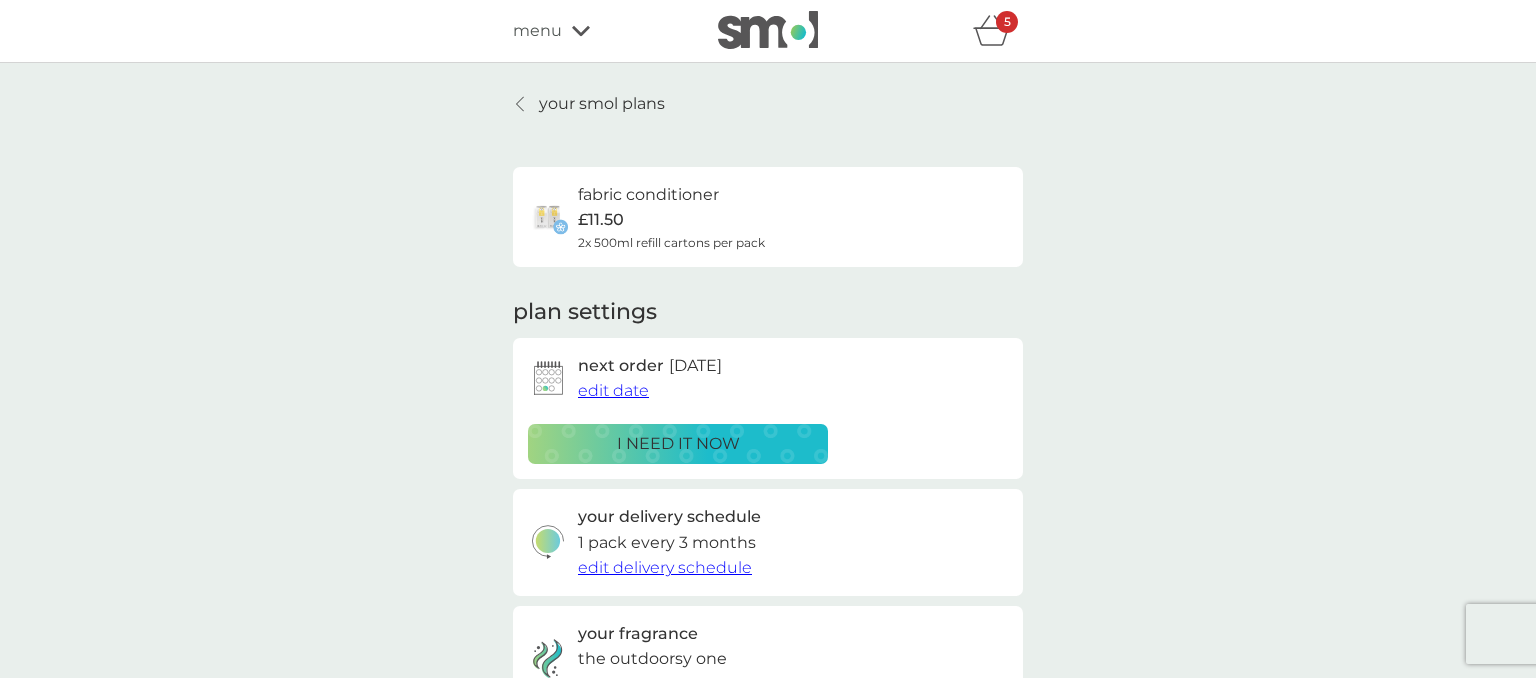click on "i need it now" at bounding box center [678, 444] 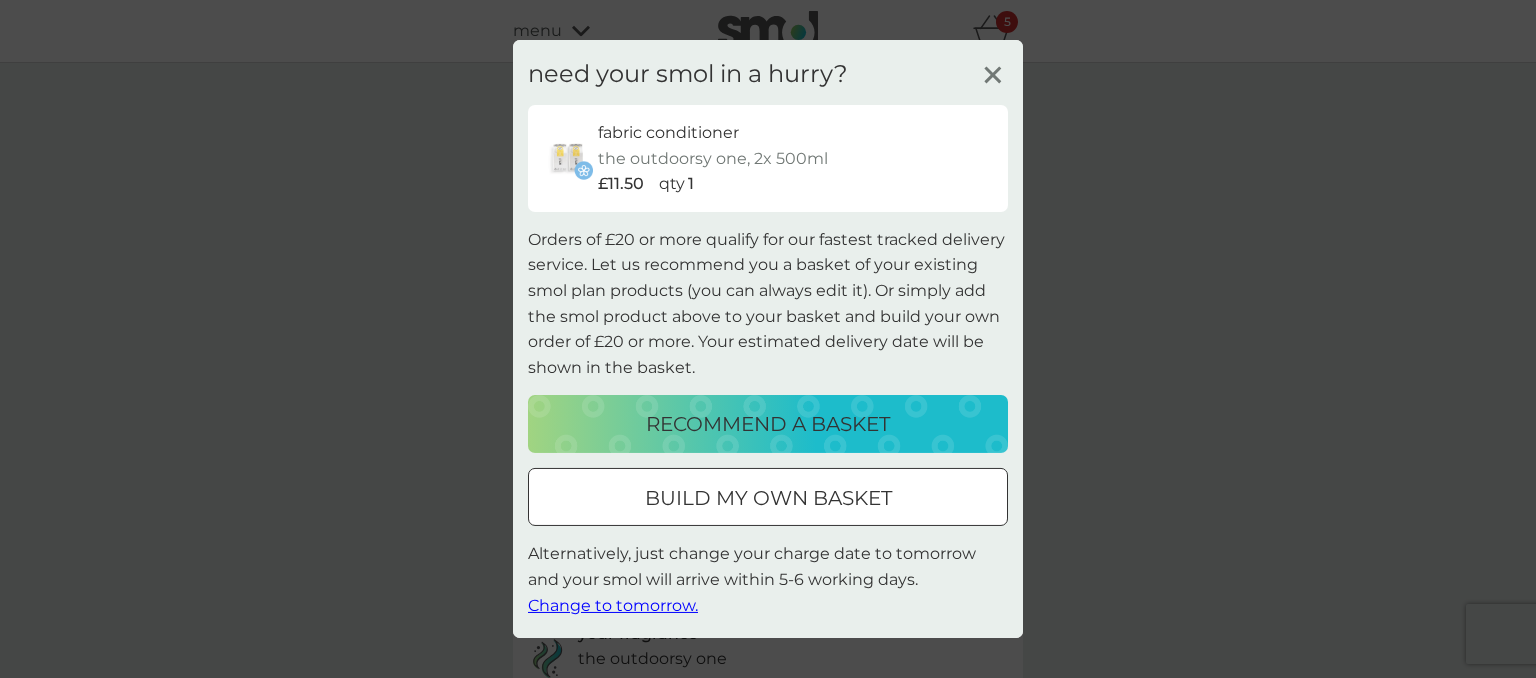 click on "build my own basket" at bounding box center [768, 498] 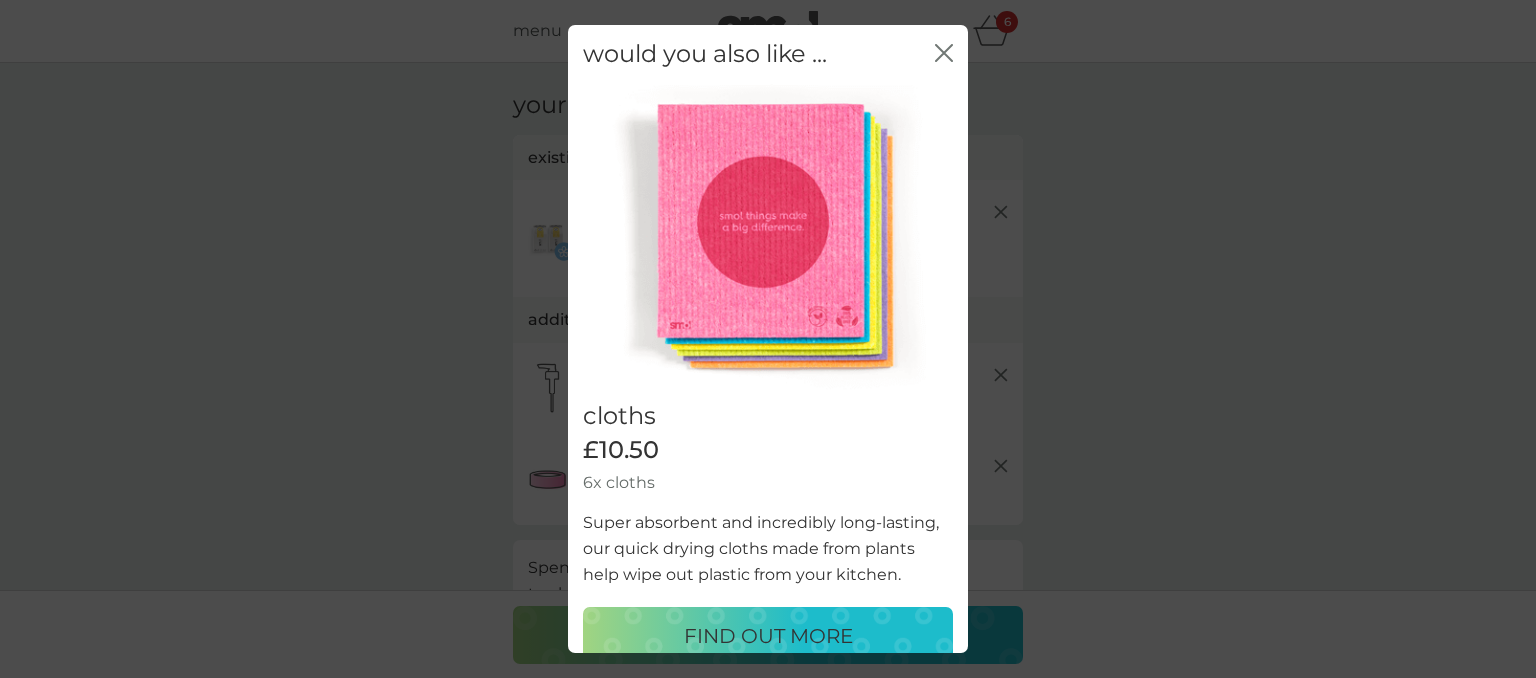 click 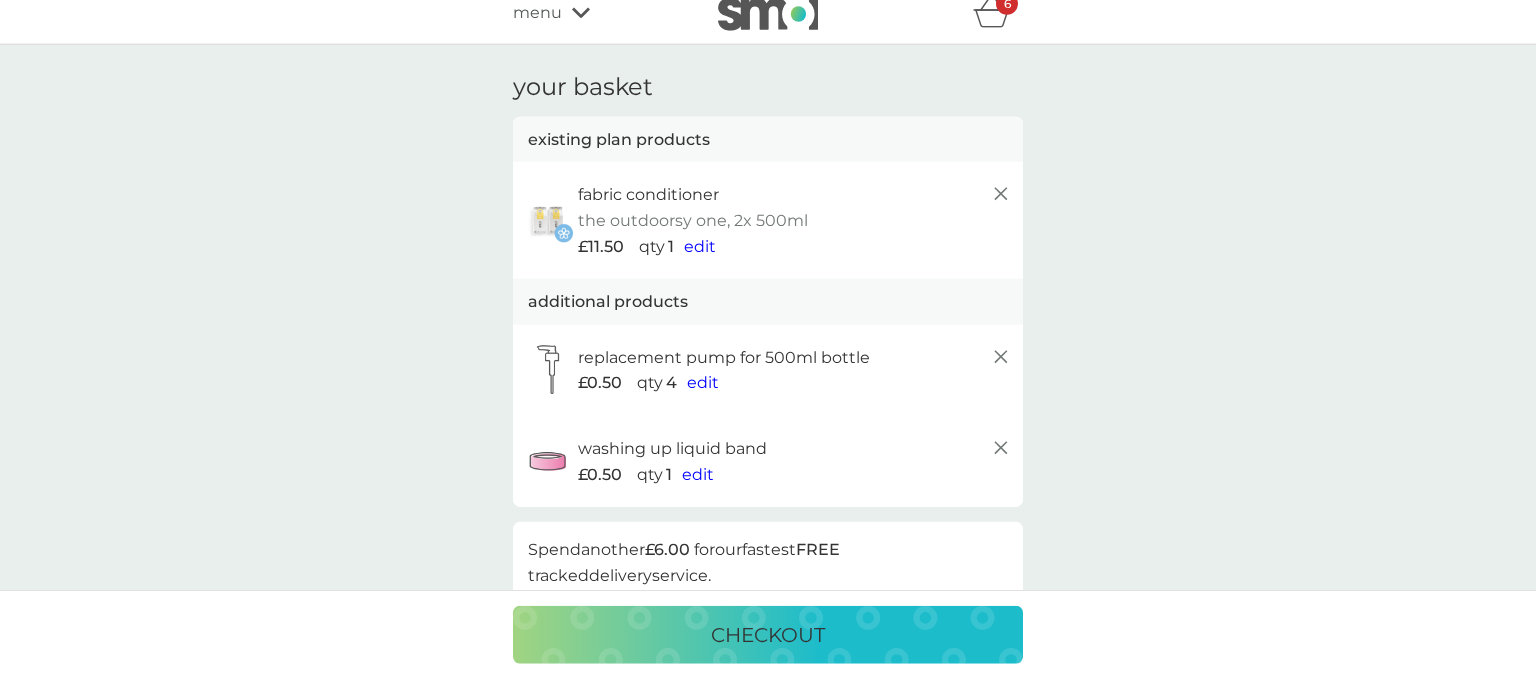 scroll, scrollTop: 0, scrollLeft: 0, axis: both 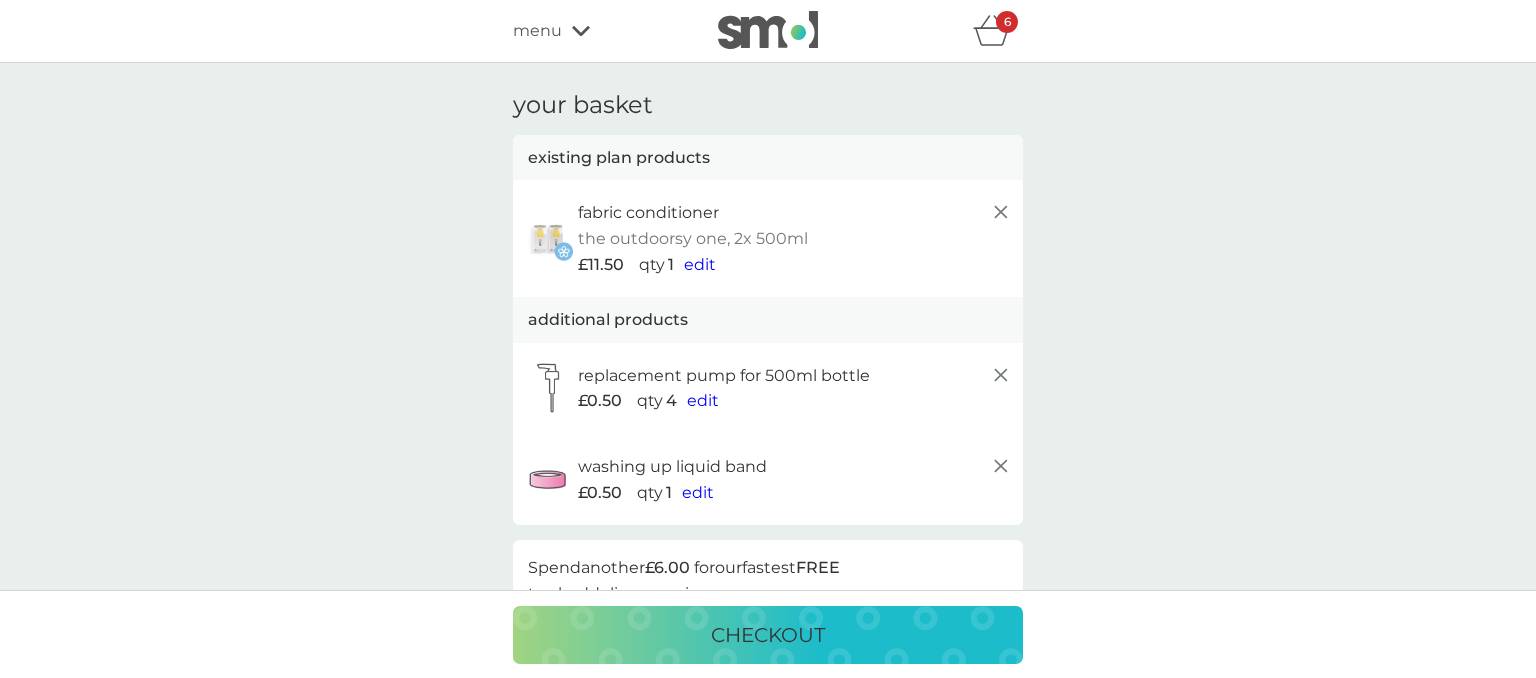 click 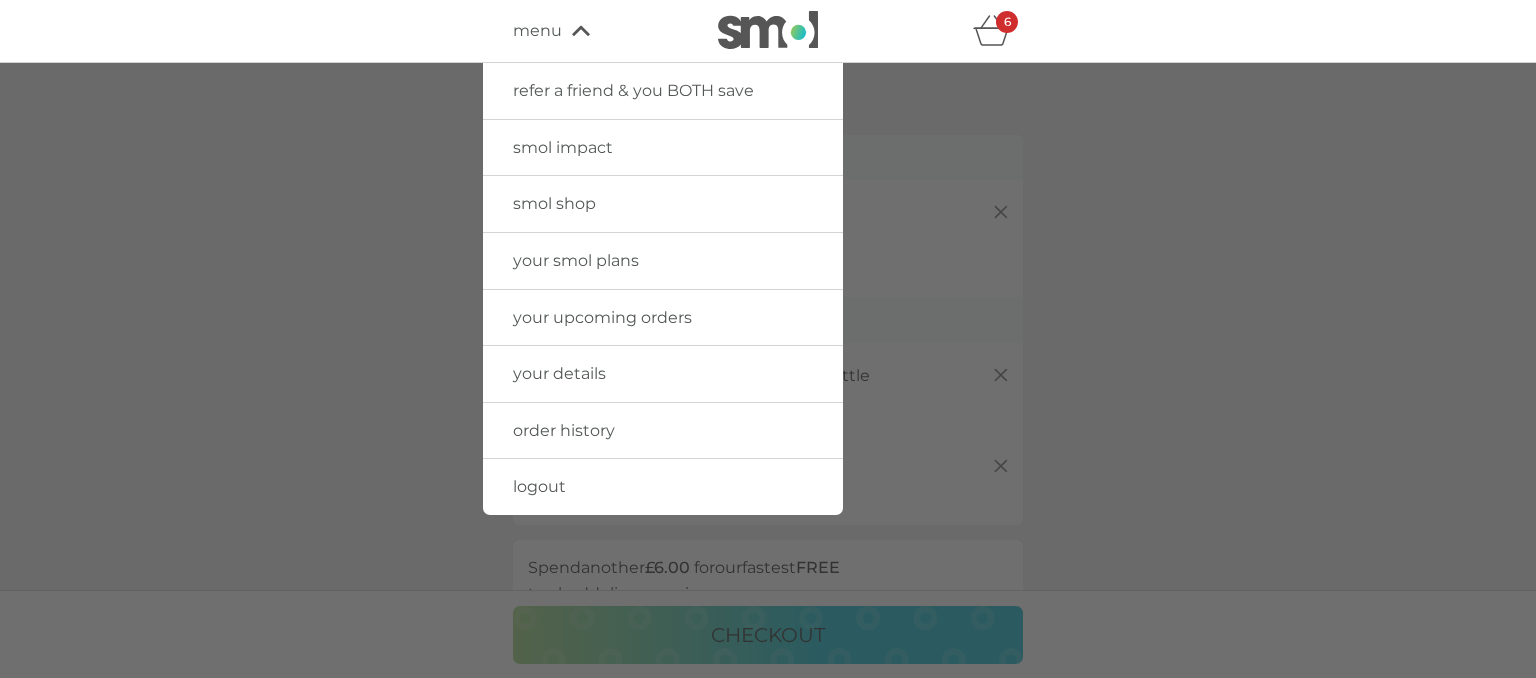 click on "smol shop" at bounding box center [554, 203] 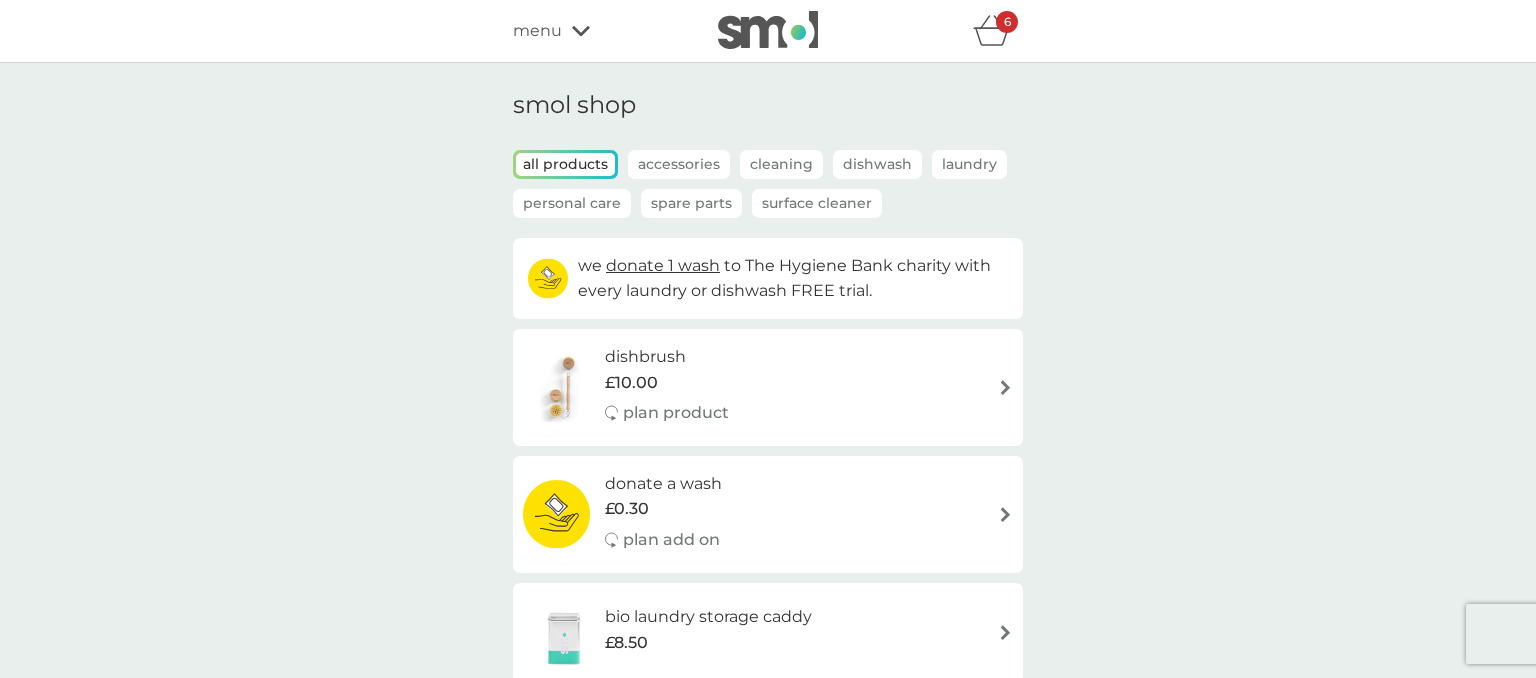 click on "Personal Care" at bounding box center [572, 203] 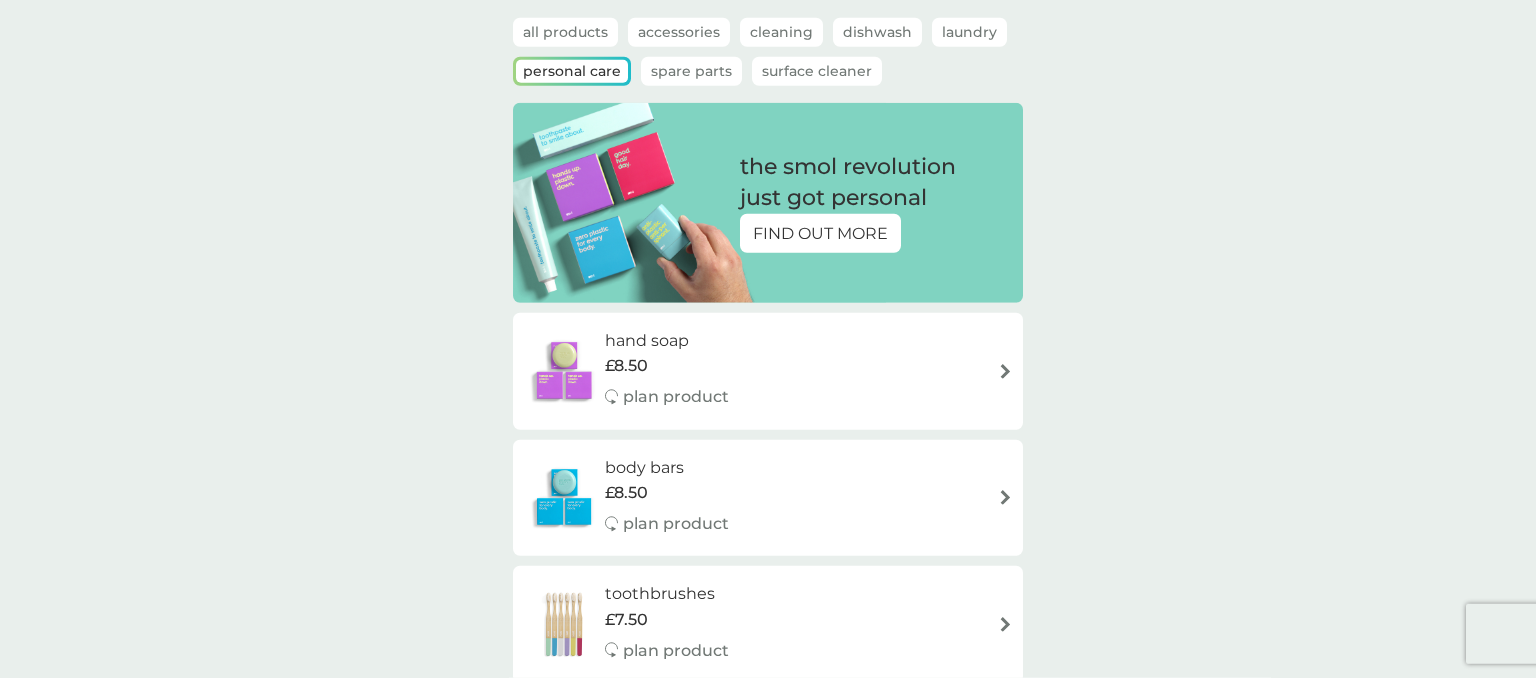 scroll, scrollTop: 105, scrollLeft: 0, axis: vertical 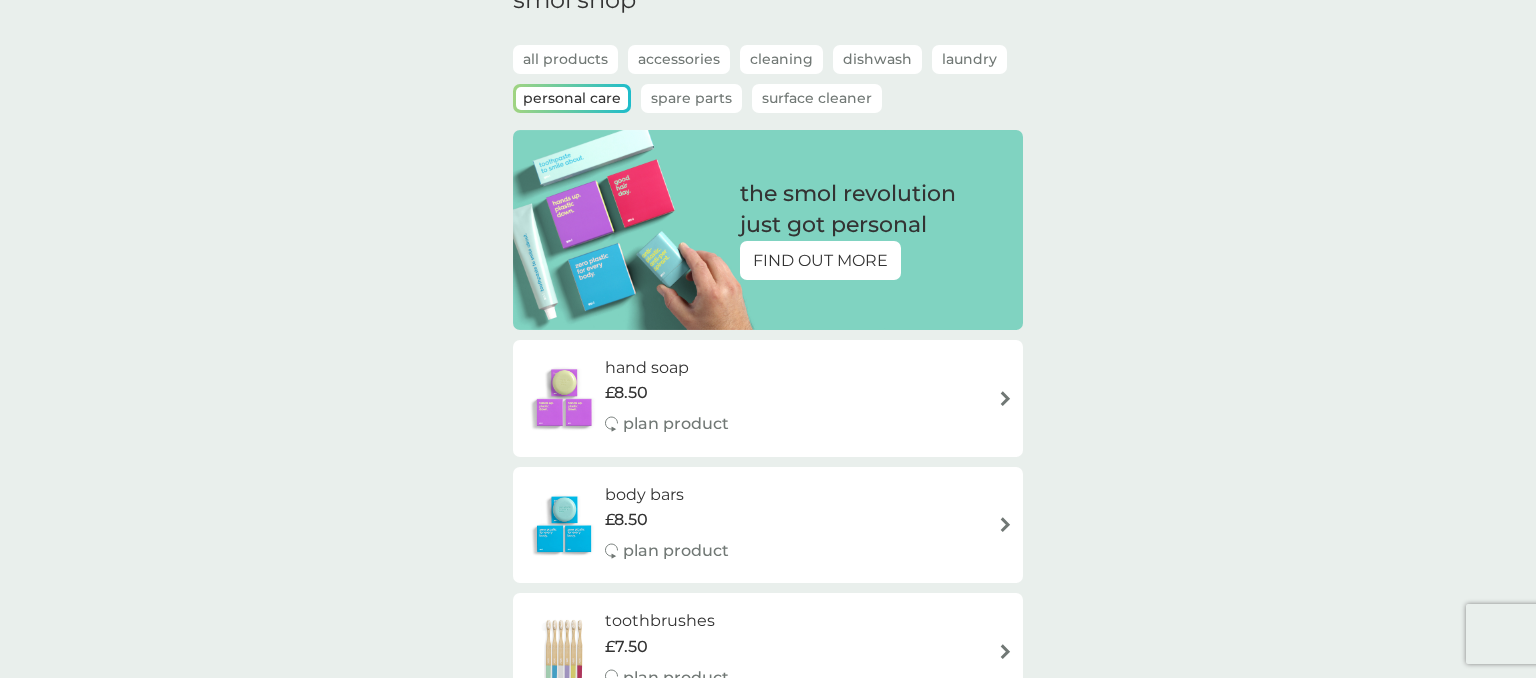 click on "Spare Parts" at bounding box center [691, 98] 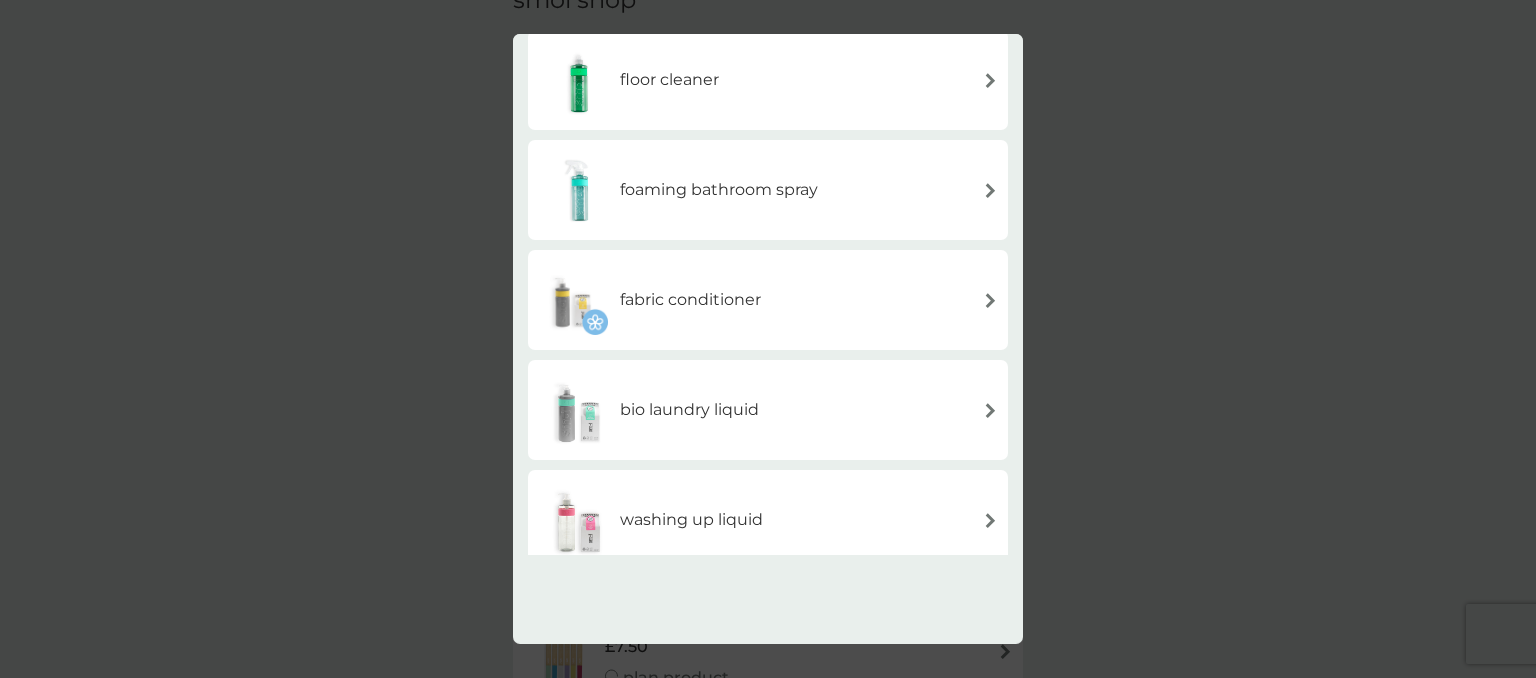 scroll, scrollTop: 403, scrollLeft: 0, axis: vertical 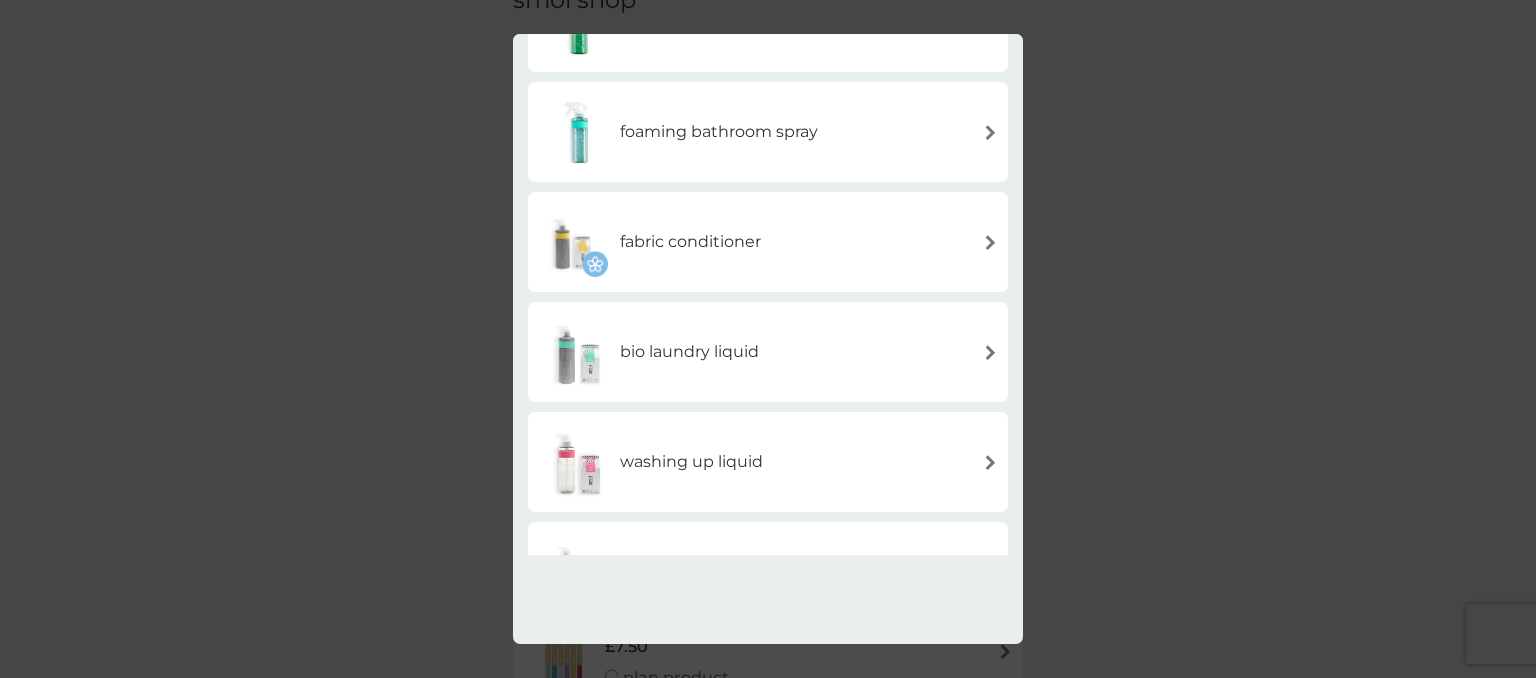 click at bounding box center (990, 241) 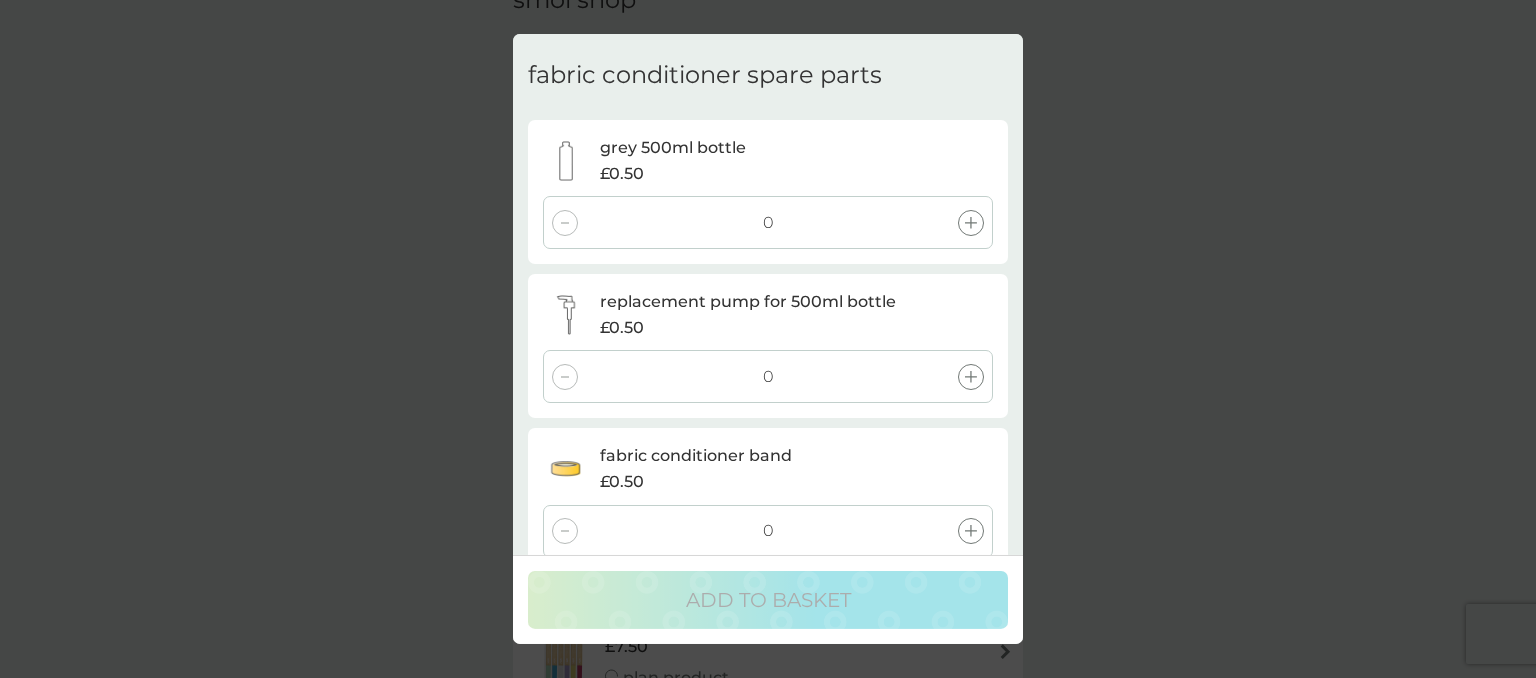 scroll, scrollTop: 72, scrollLeft: 0, axis: vertical 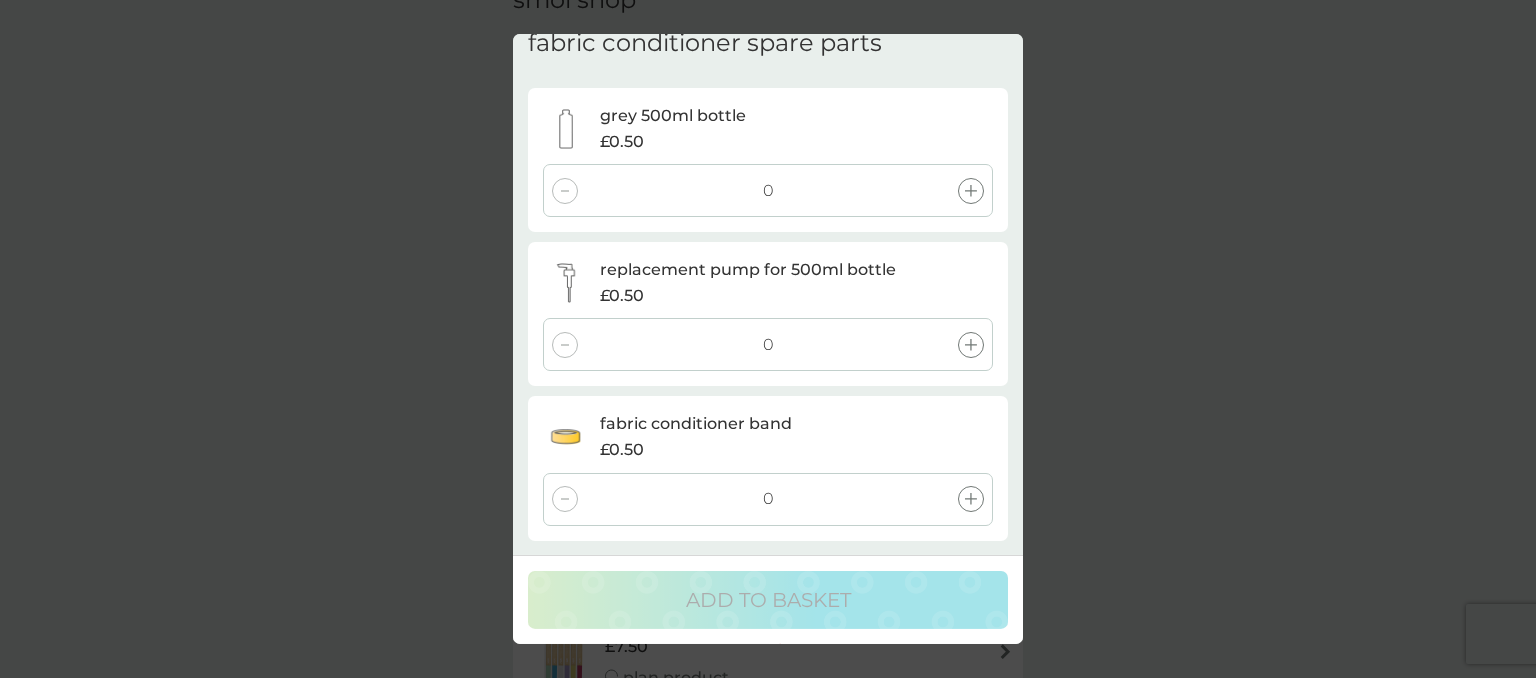 click 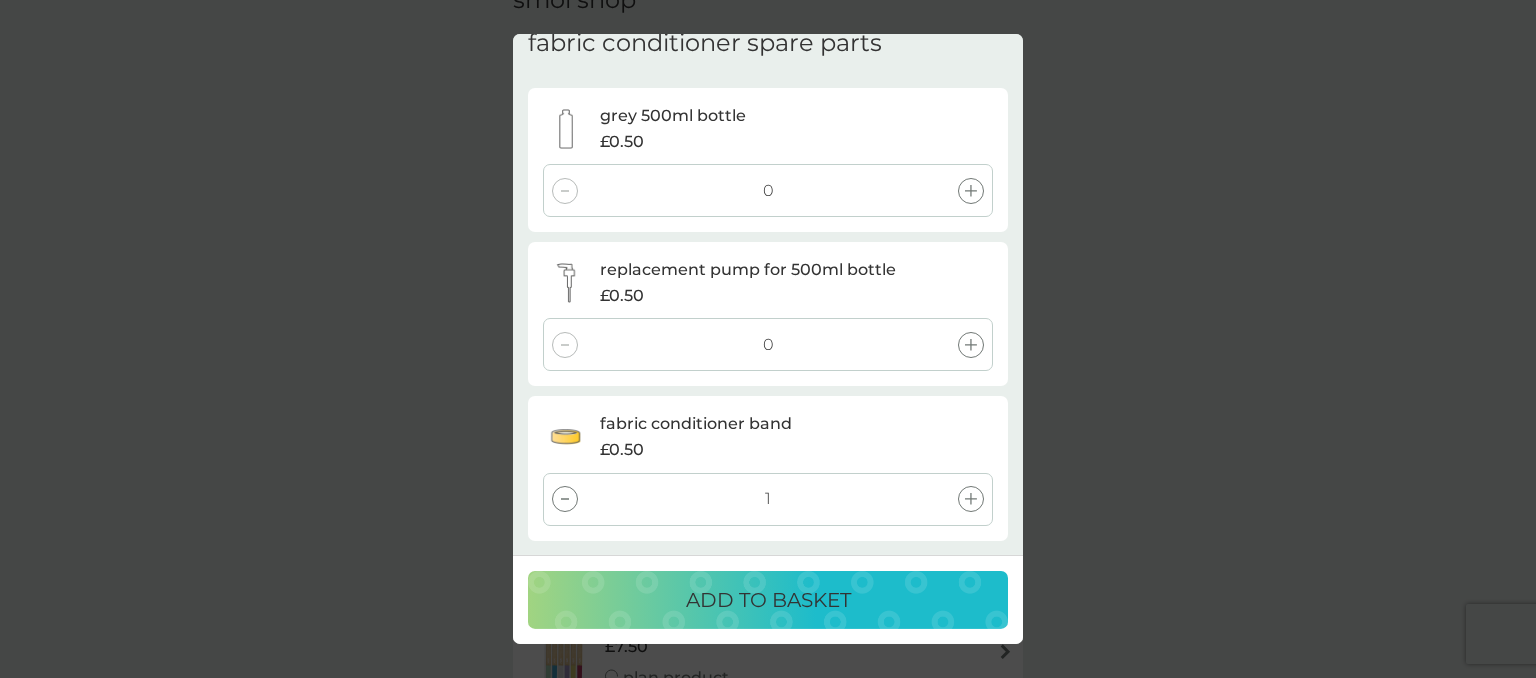 click at bounding box center (971, 191) 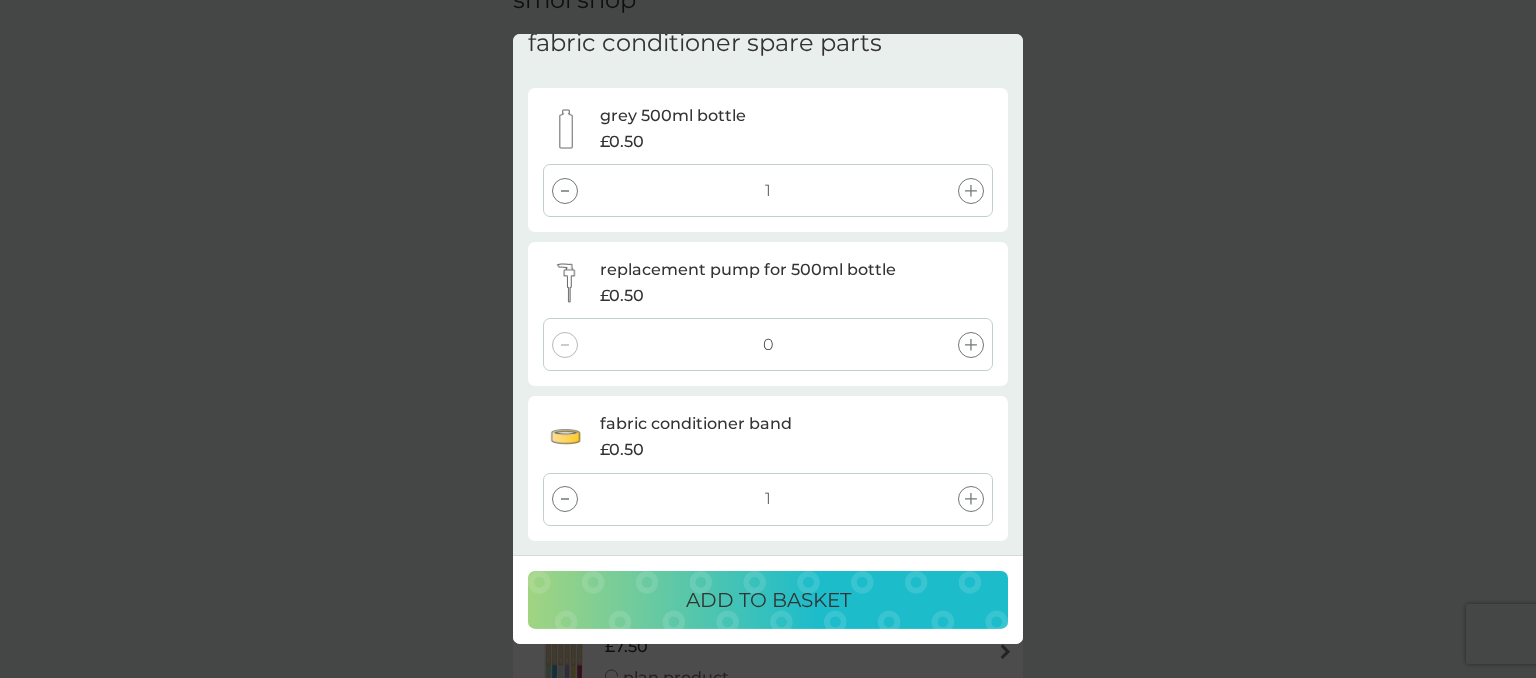 click on "ADD TO BASKET" at bounding box center [768, 600] 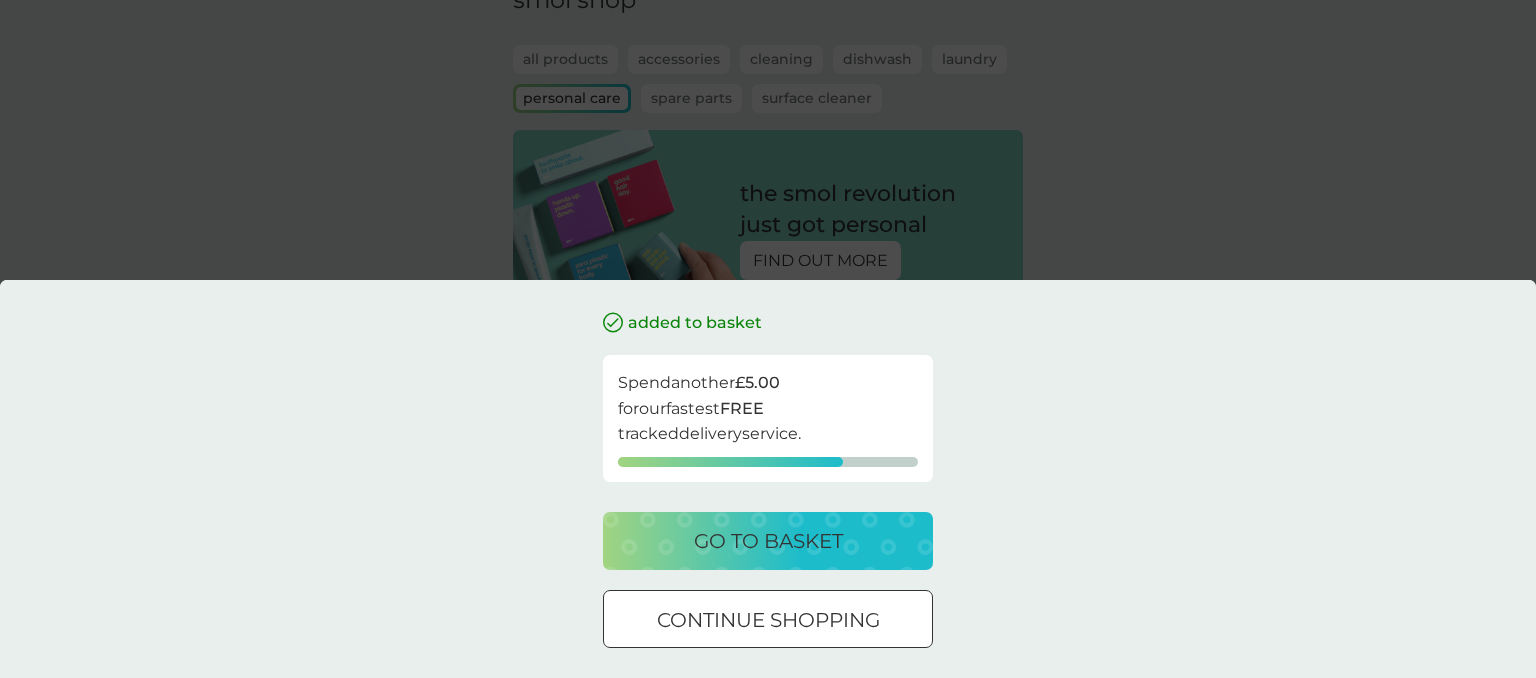 click on "added to basket Spend  another  £5.00   for  our  fastest  FREE   tracked  delivery  service.  go to basket continue shopping" at bounding box center (768, 339) 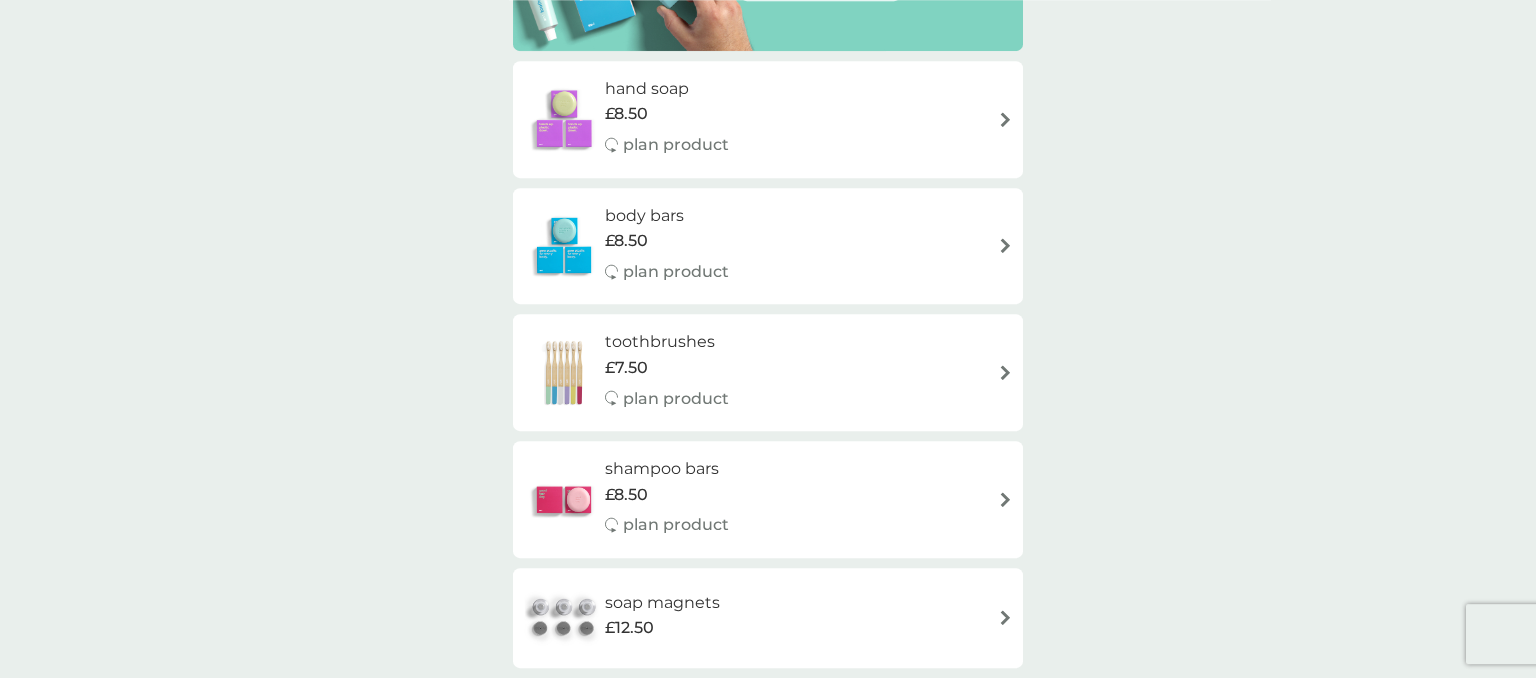 scroll, scrollTop: 422, scrollLeft: 0, axis: vertical 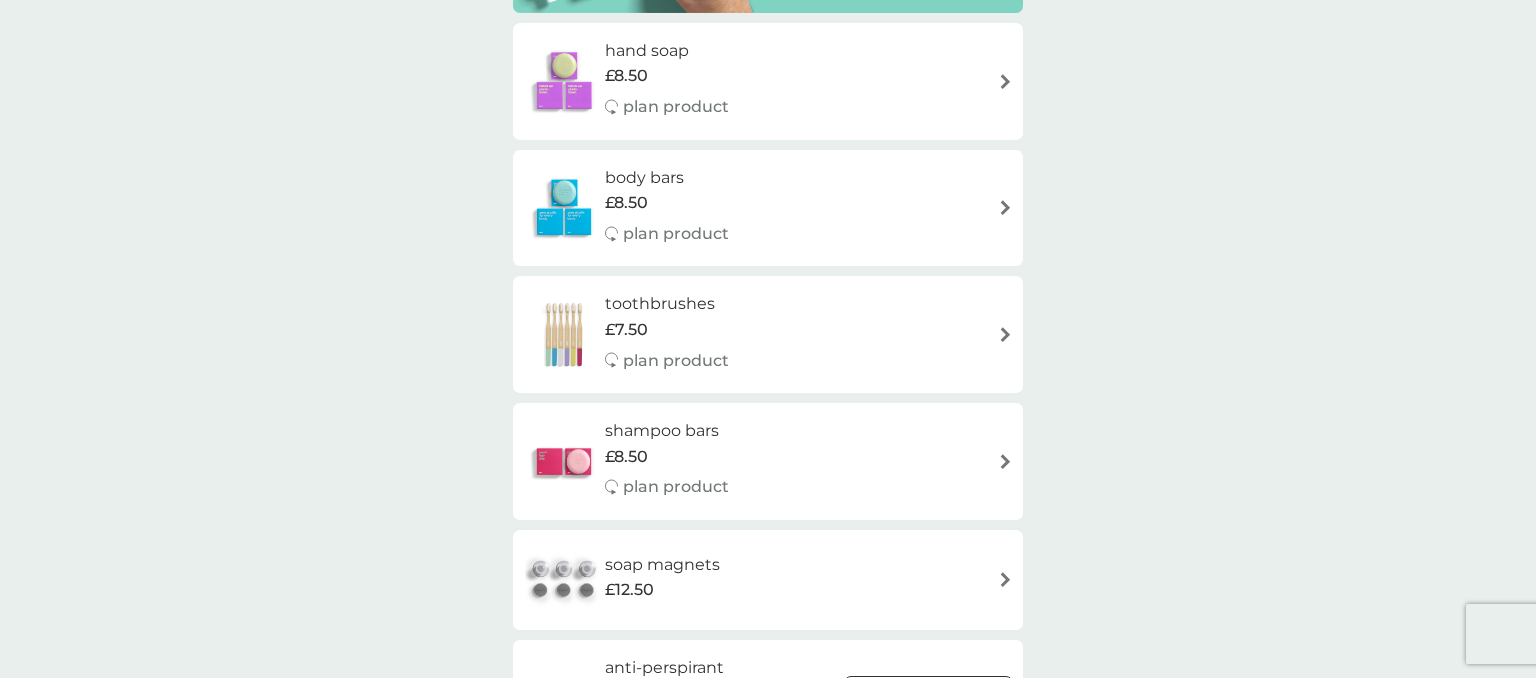 click on "shampoo bars" at bounding box center [667, 431] 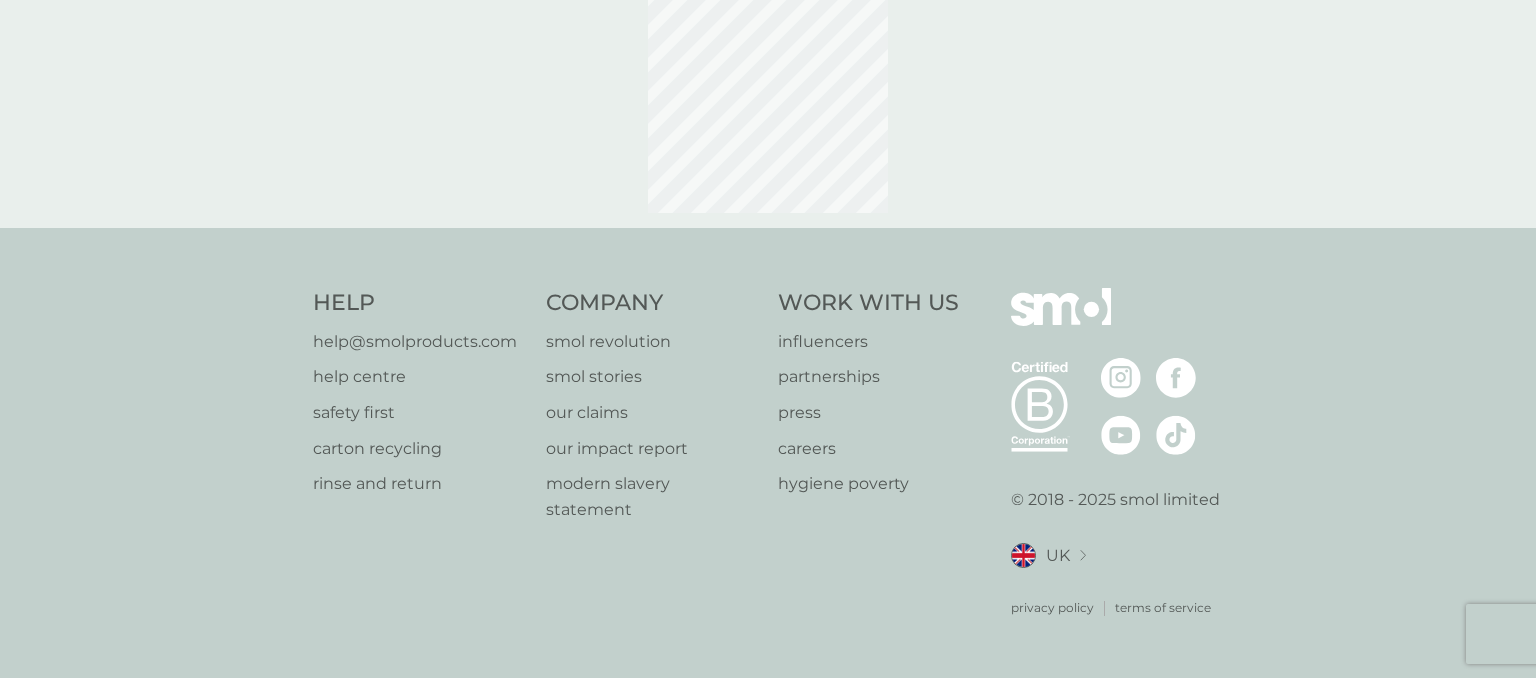 scroll, scrollTop: 0, scrollLeft: 0, axis: both 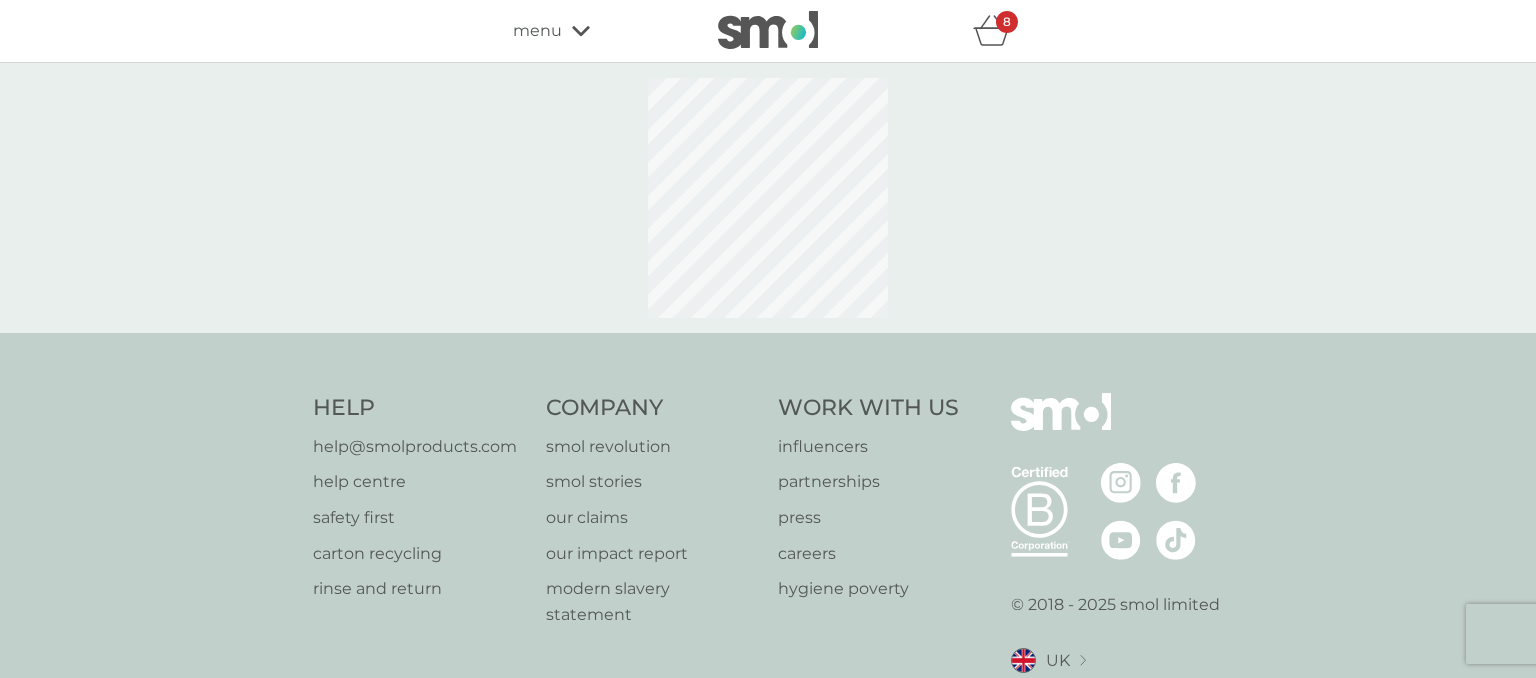 select on "63" 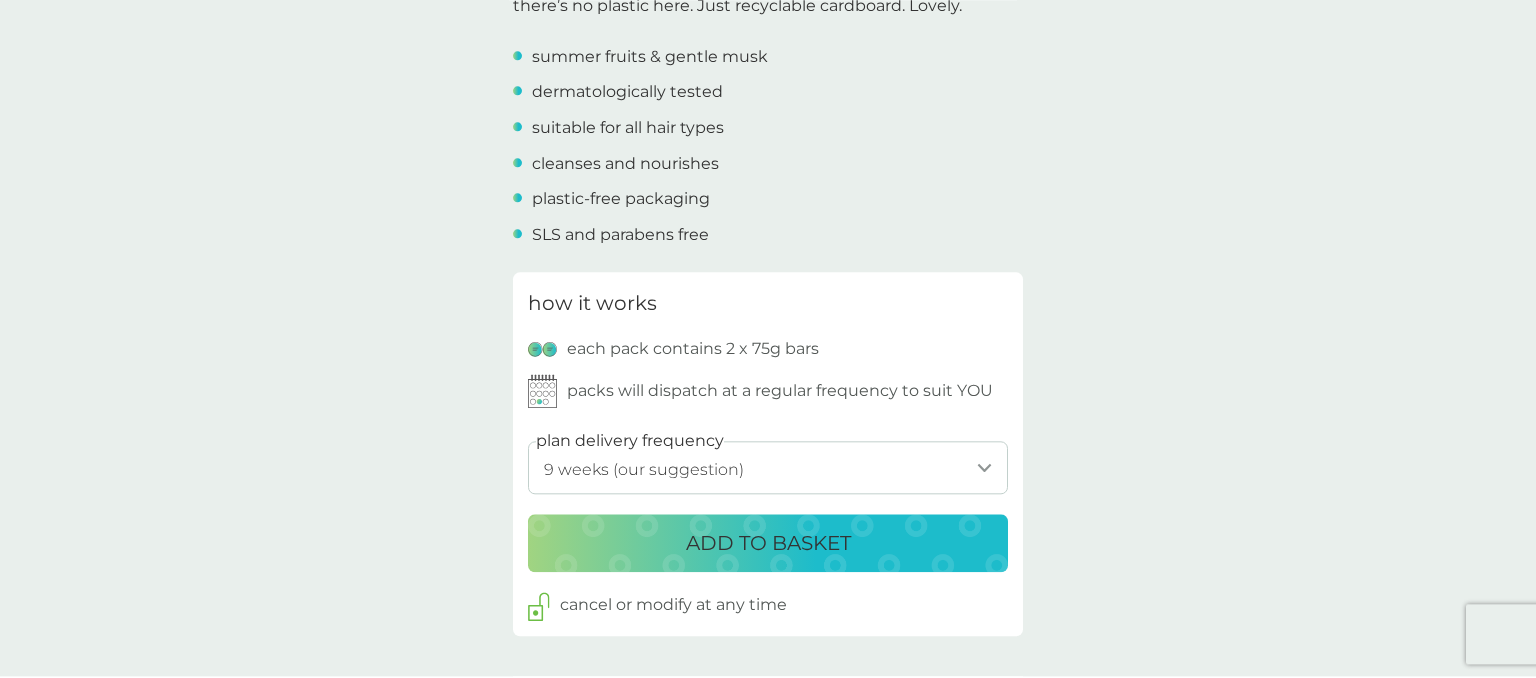 scroll, scrollTop: 633, scrollLeft: 0, axis: vertical 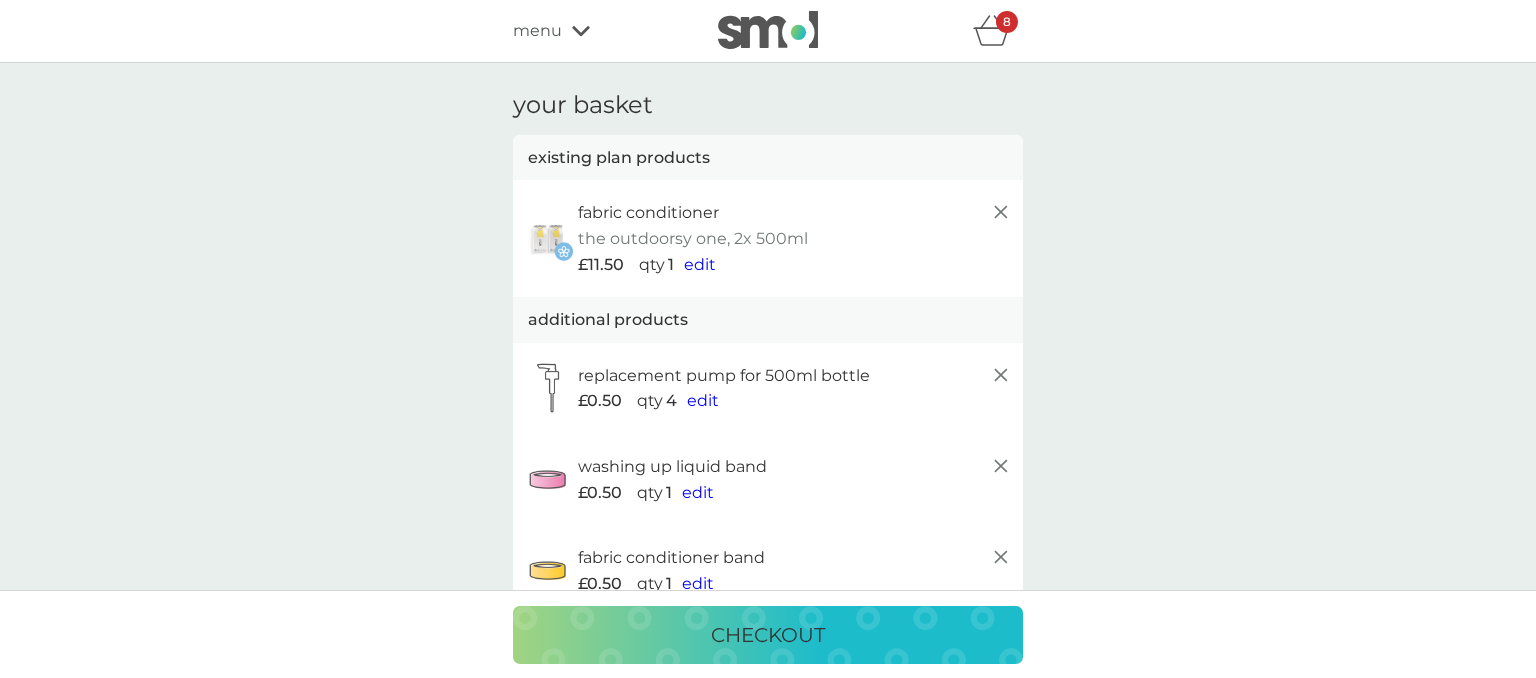 click 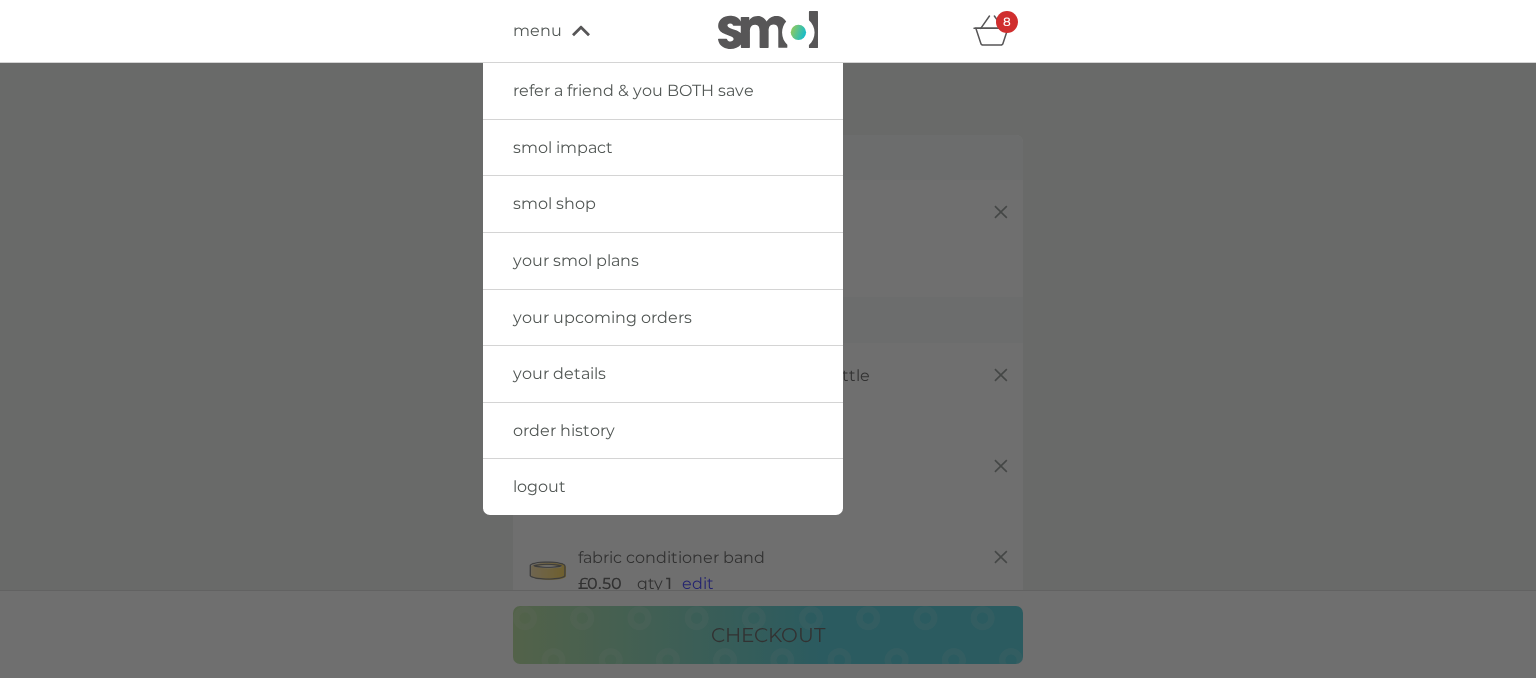 click on "your smol plans" at bounding box center (576, 260) 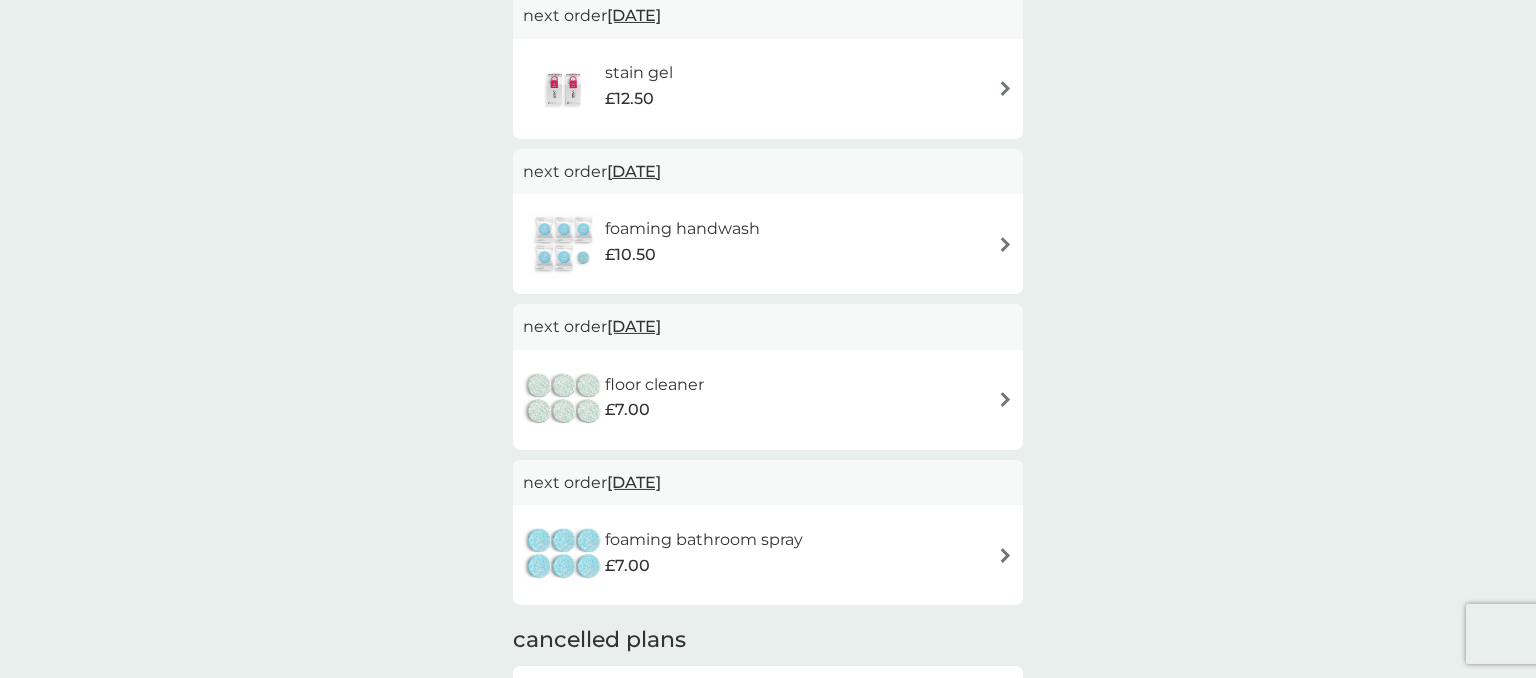 scroll, scrollTop: 950, scrollLeft: 0, axis: vertical 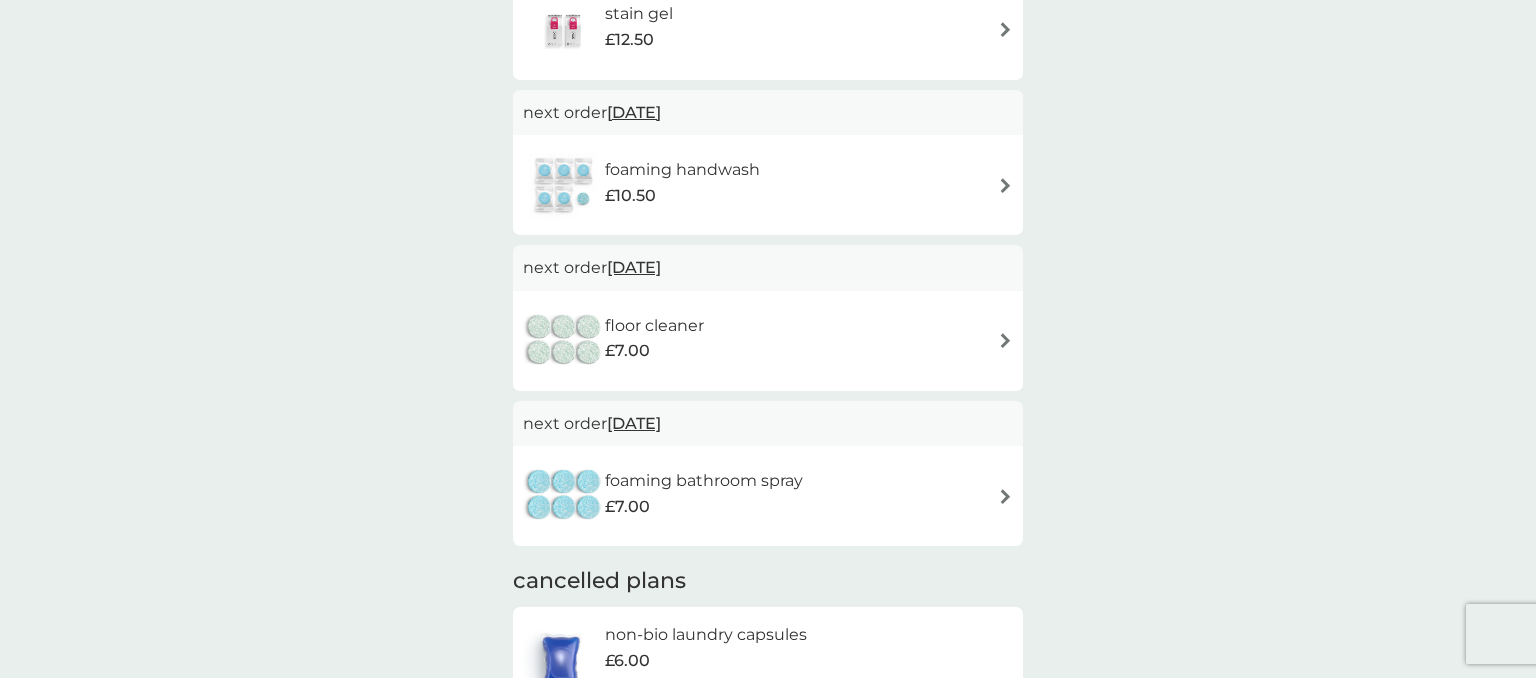 click on "[DATE]" at bounding box center [634, 423] 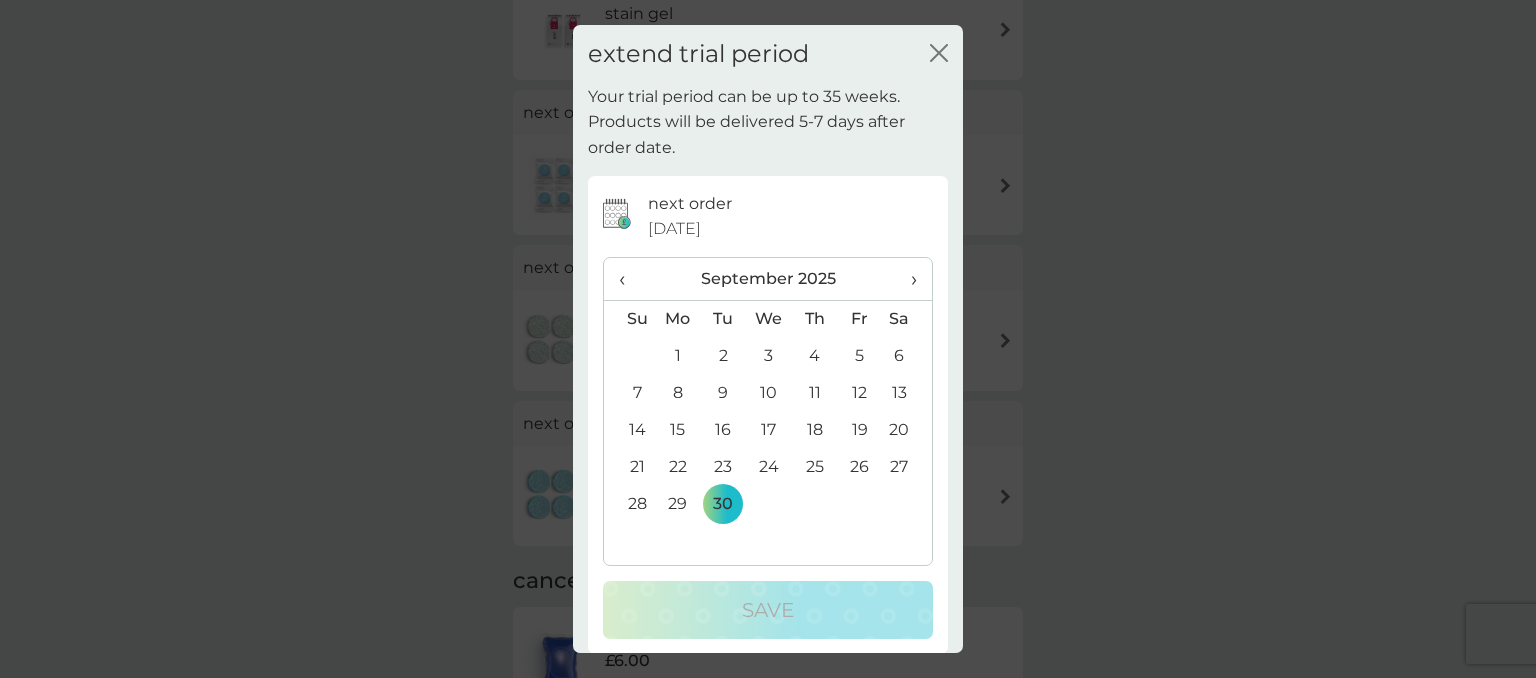 click on "›" at bounding box center (907, 279) 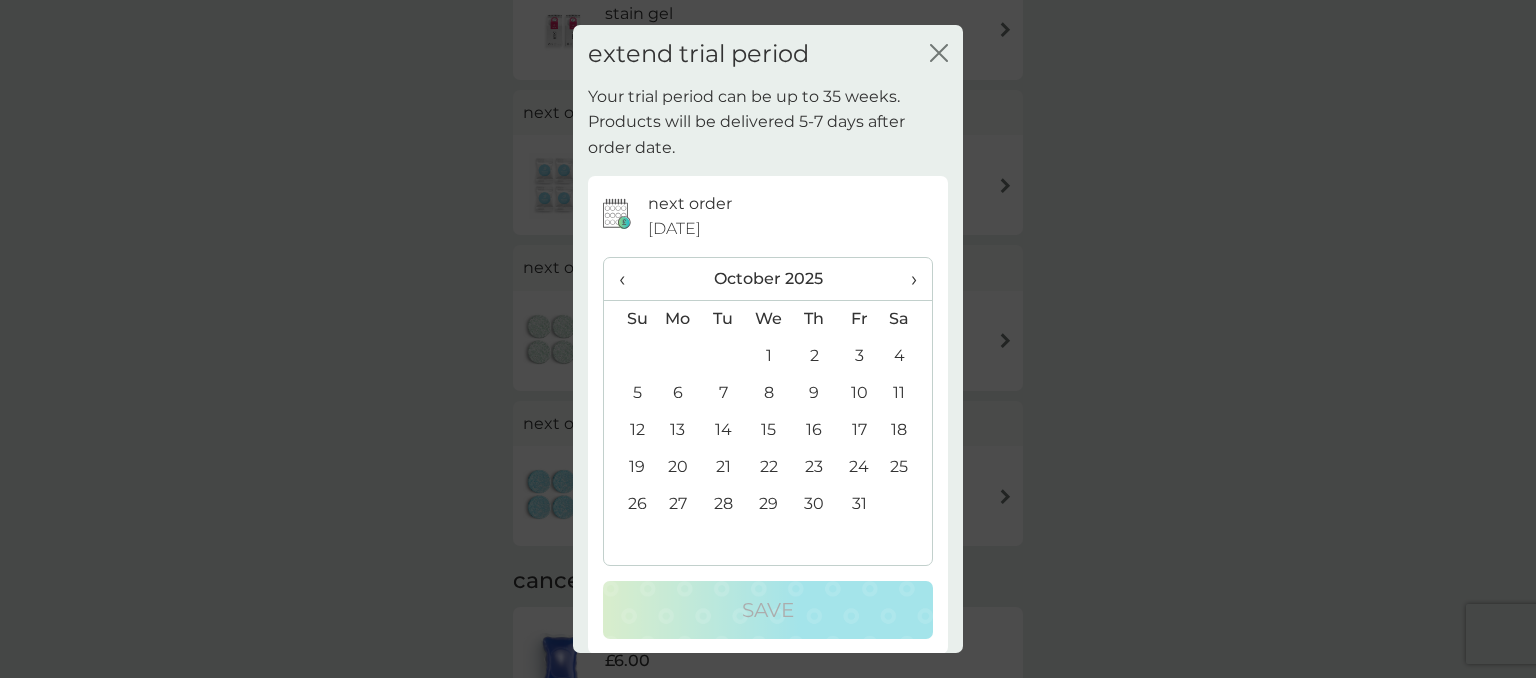 click on "30" at bounding box center (814, 504) 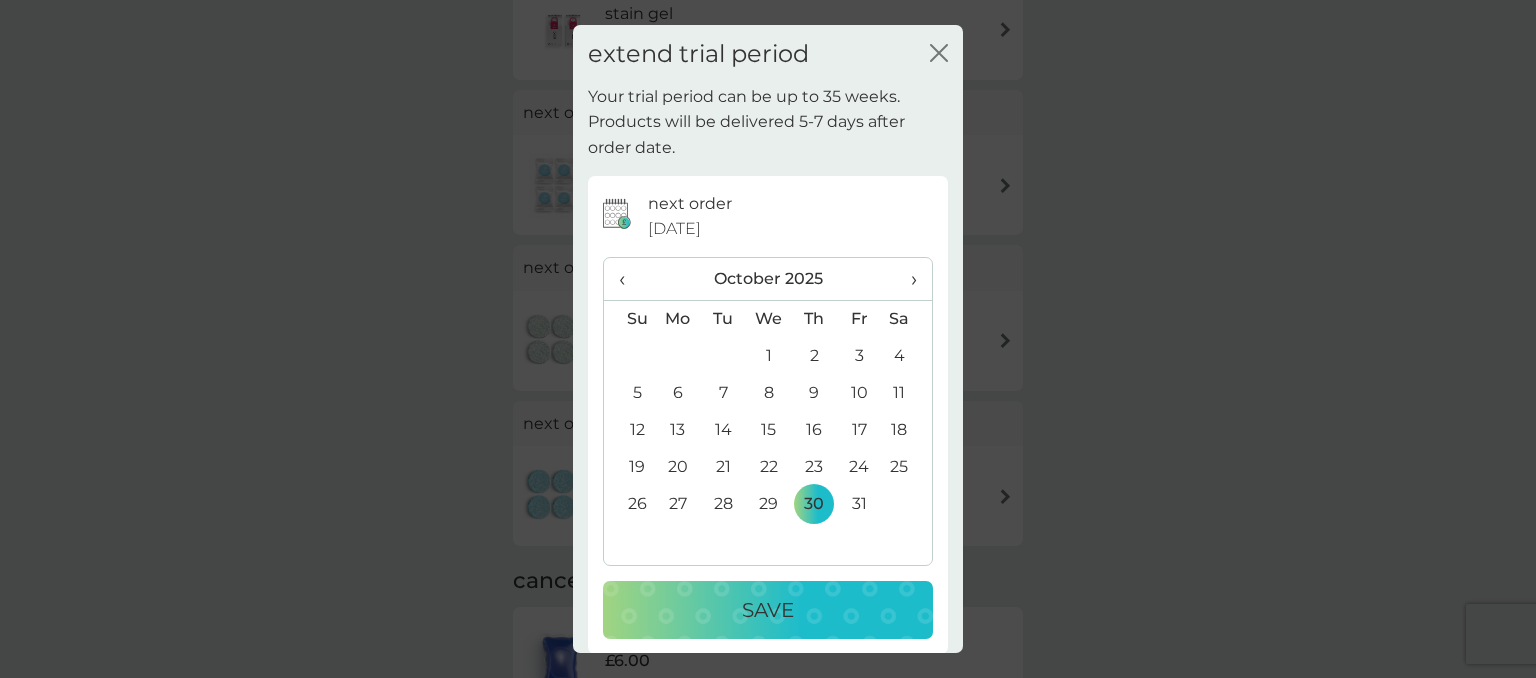 click on "31" at bounding box center (859, 504) 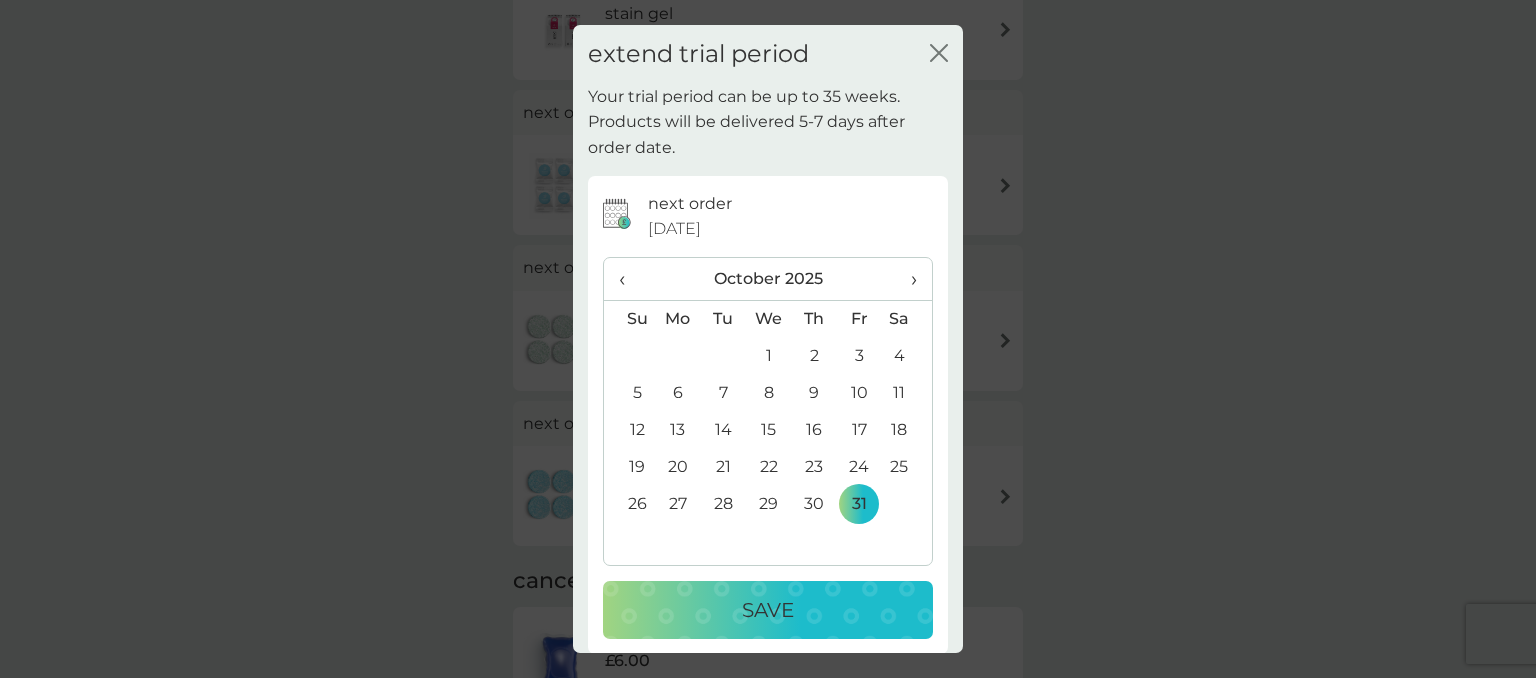 click on "Save" at bounding box center [768, 610] 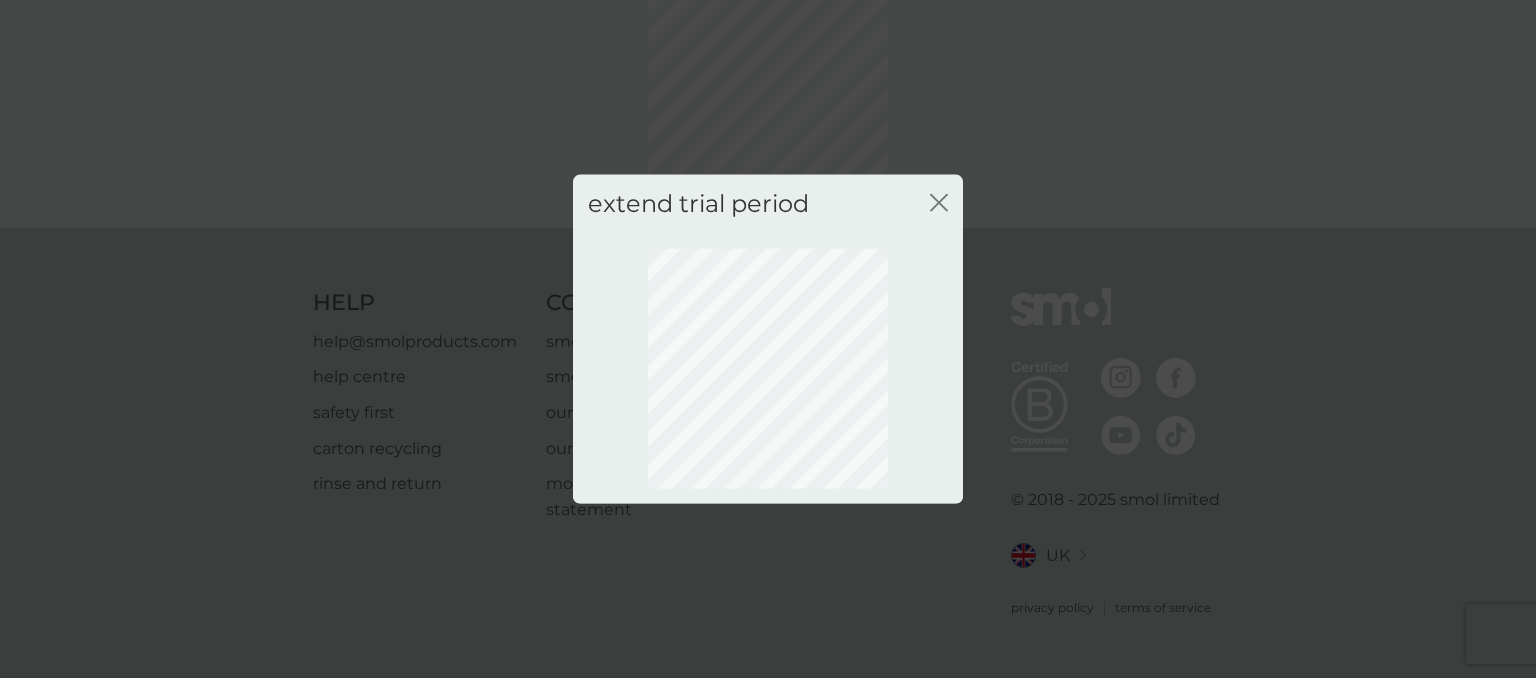 scroll, scrollTop: 160, scrollLeft: 0, axis: vertical 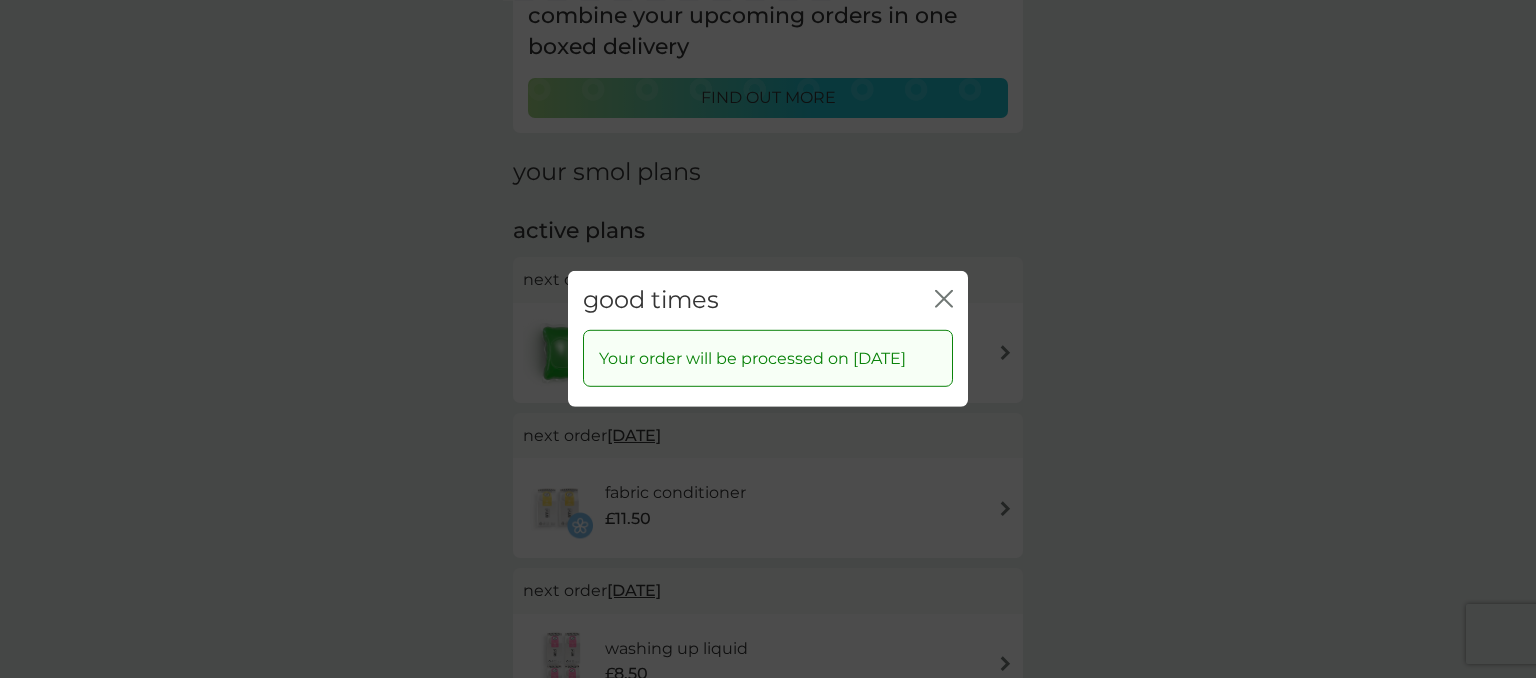 click 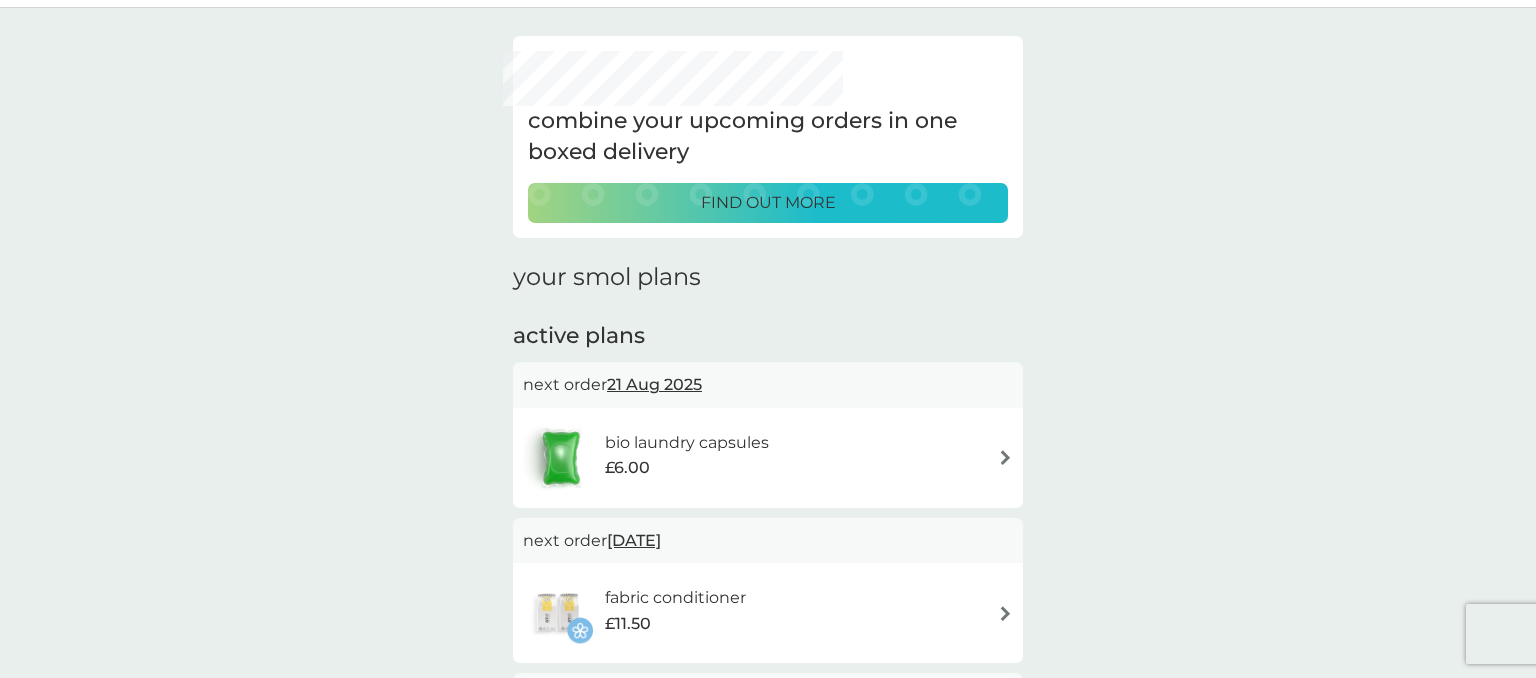 scroll, scrollTop: 0, scrollLeft: 0, axis: both 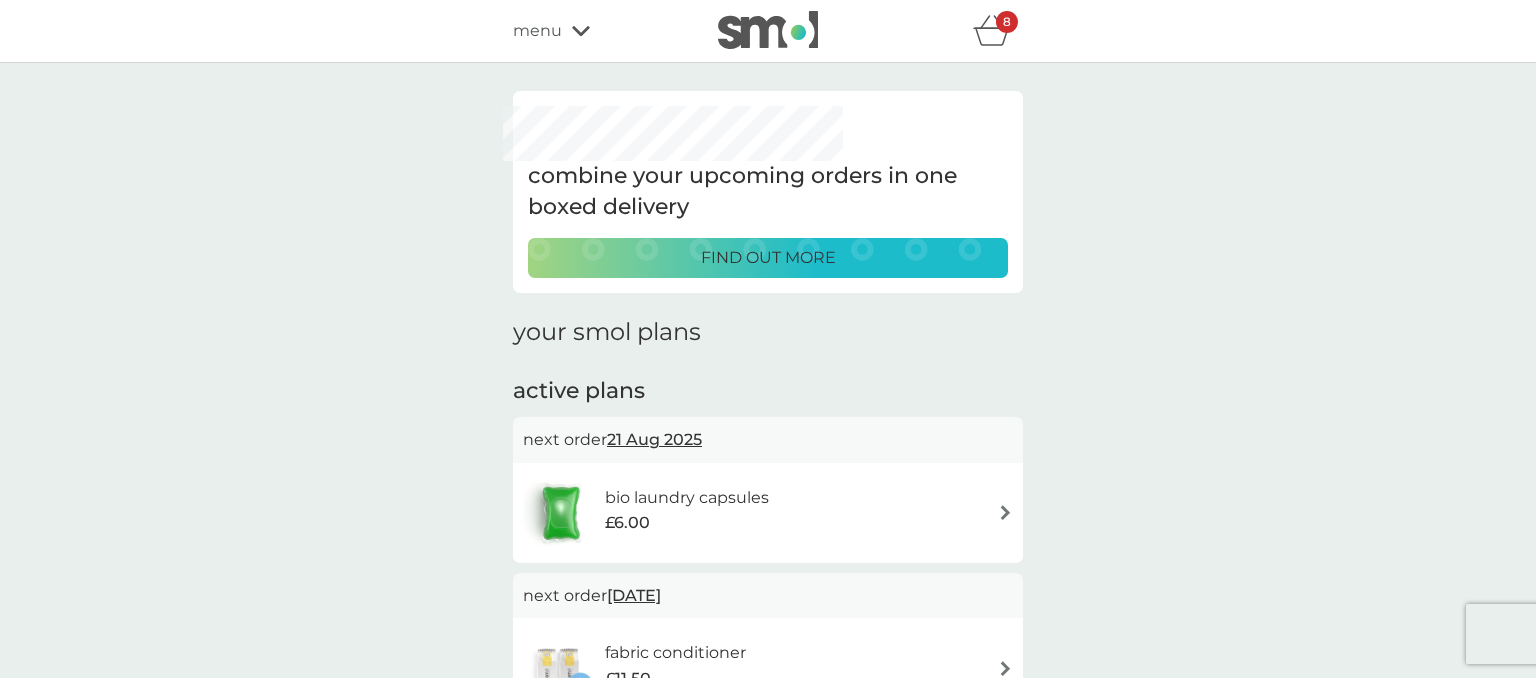 click 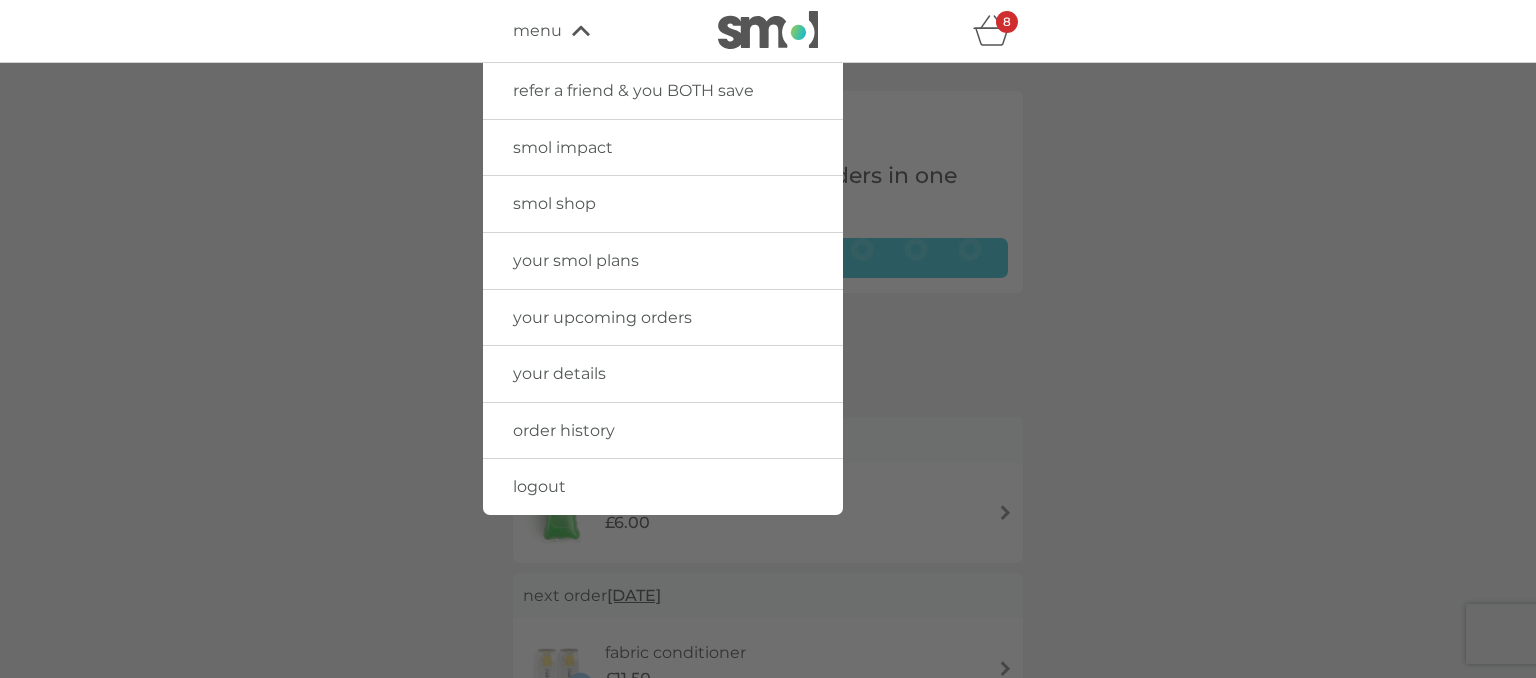 click on "smol shop" at bounding box center [554, 203] 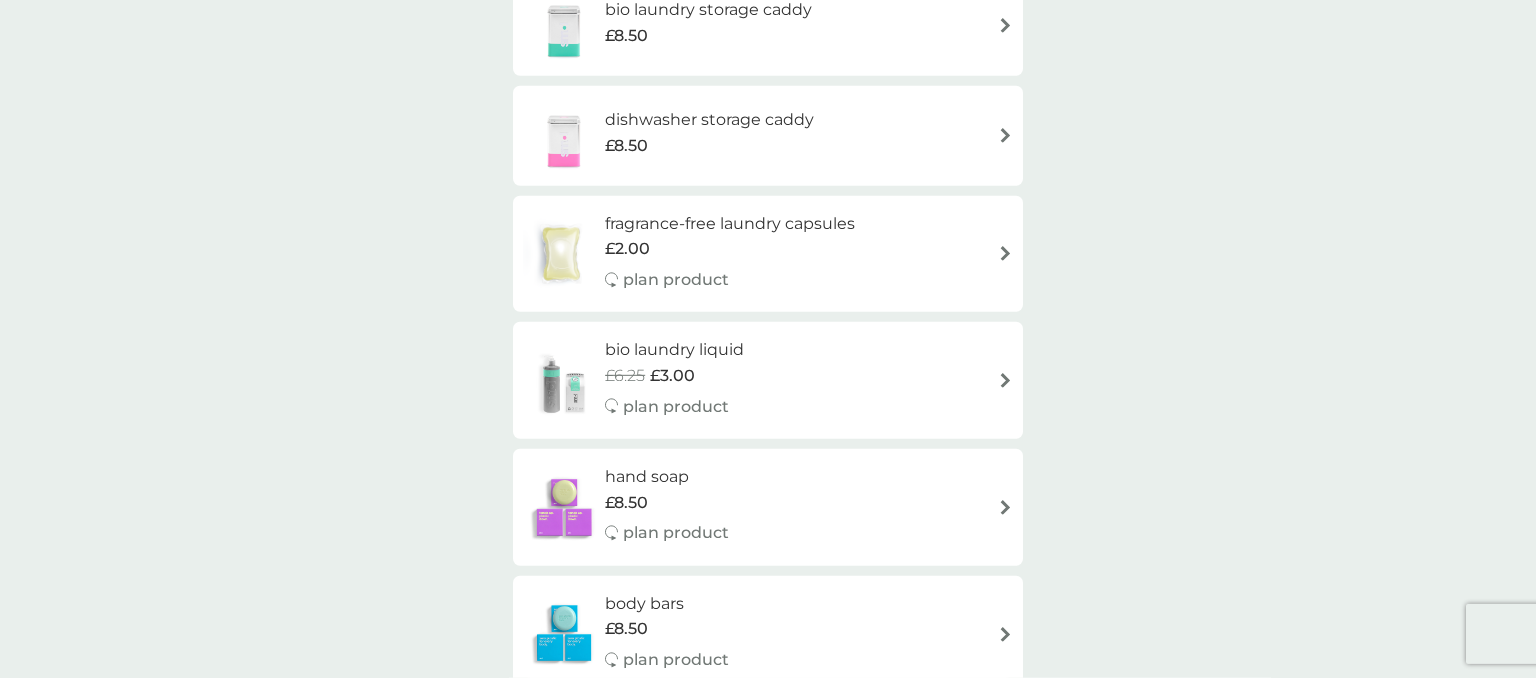 scroll, scrollTop: 633, scrollLeft: 0, axis: vertical 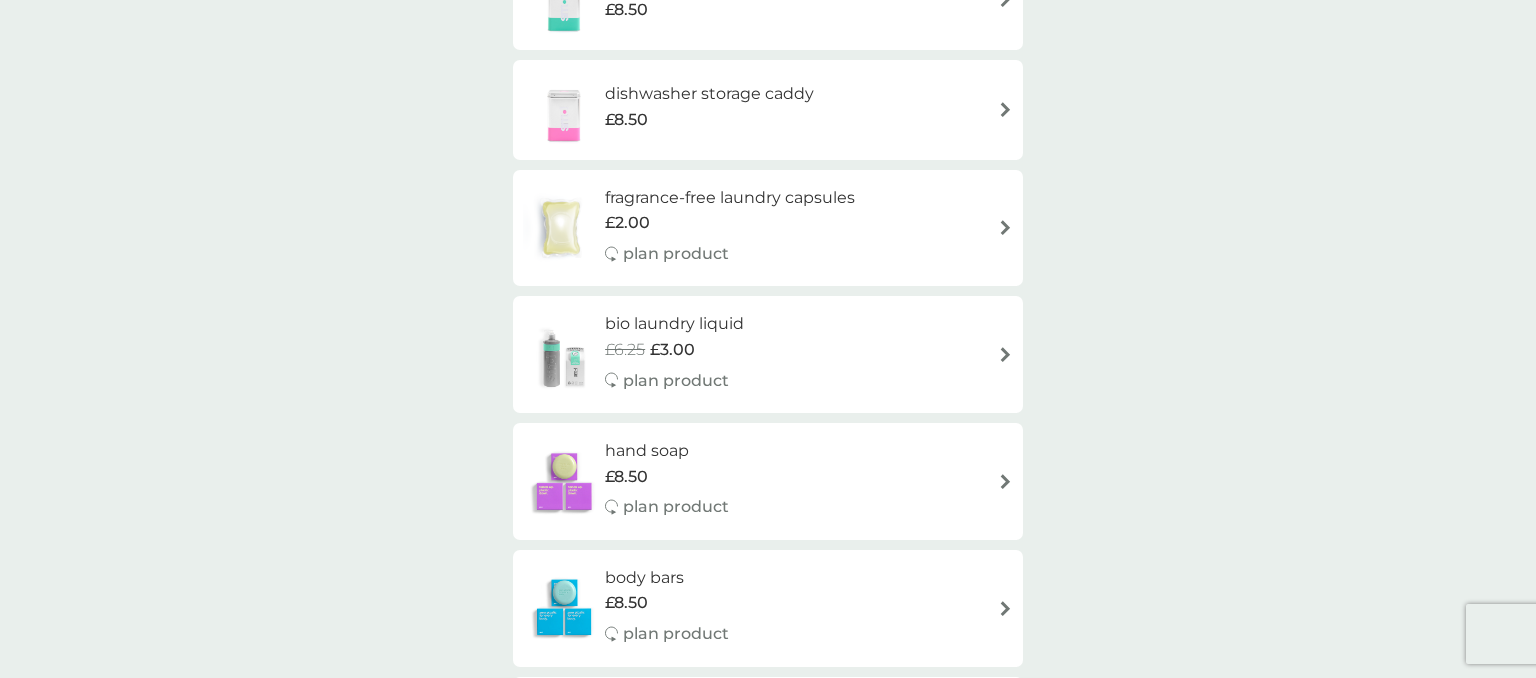 click on "bio laundry liquid" at bounding box center [674, 324] 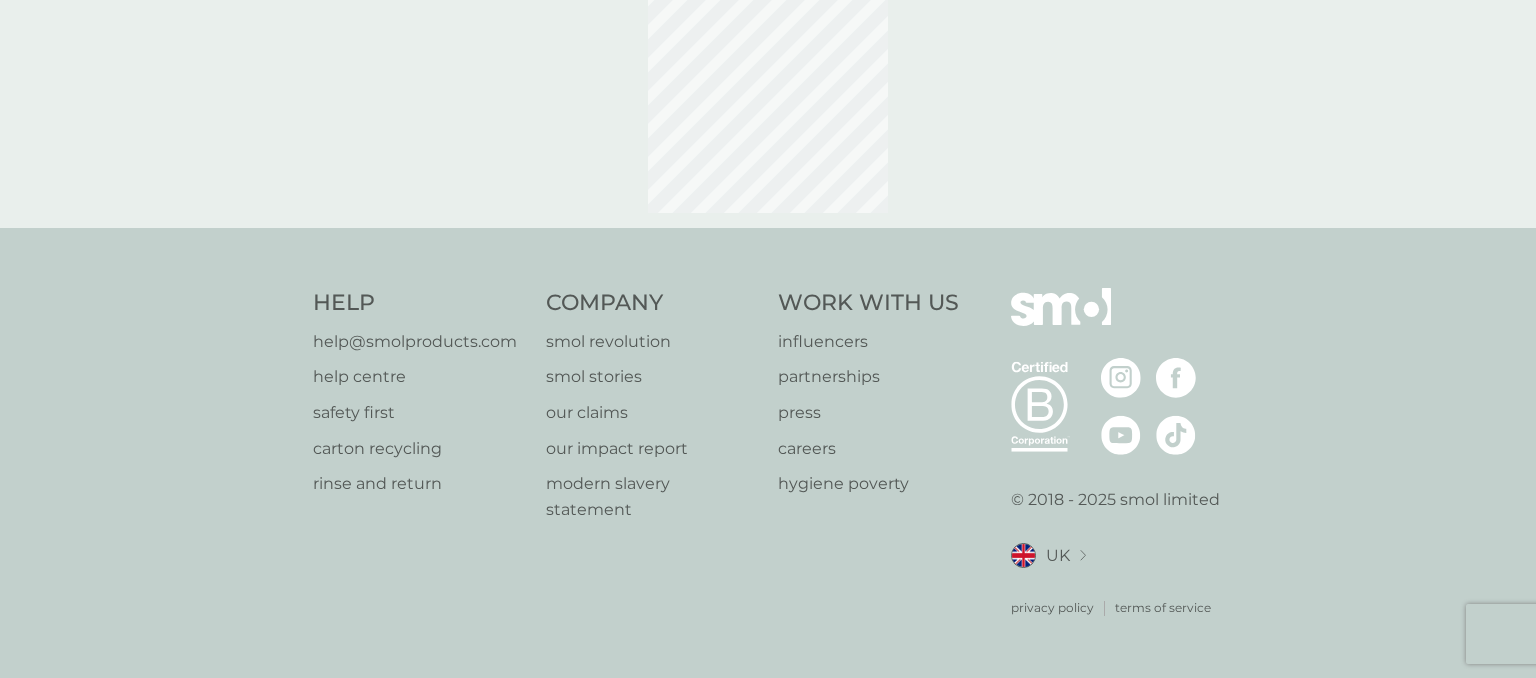 scroll, scrollTop: 0, scrollLeft: 0, axis: both 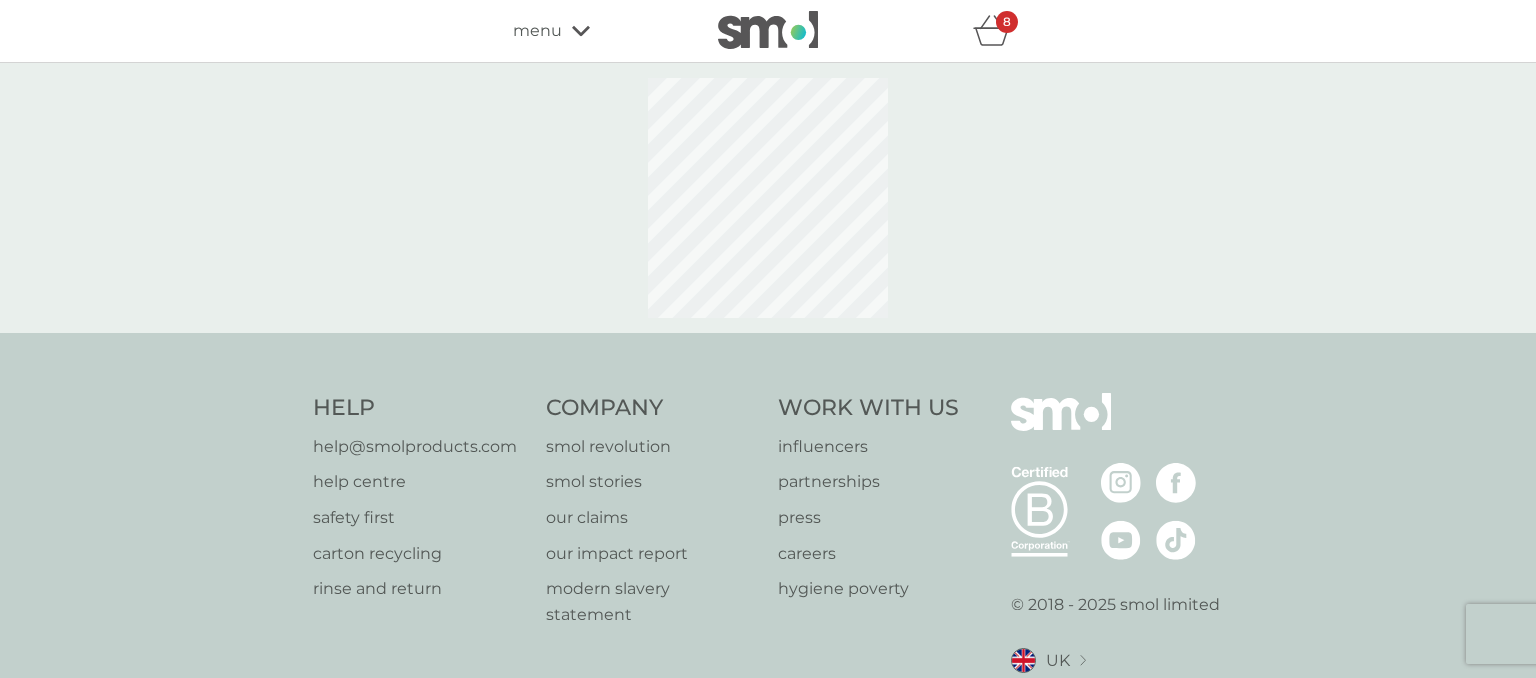 select on "91" 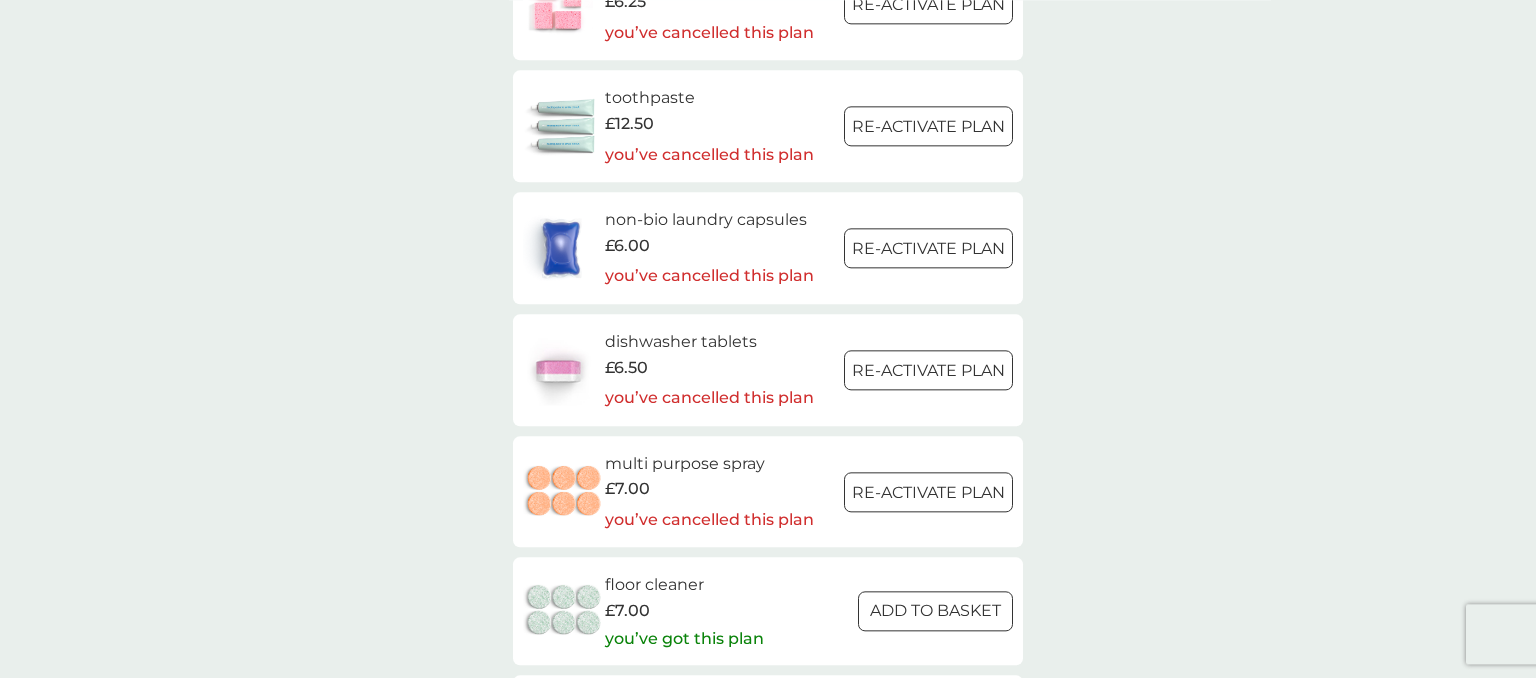 scroll, scrollTop: 2323, scrollLeft: 0, axis: vertical 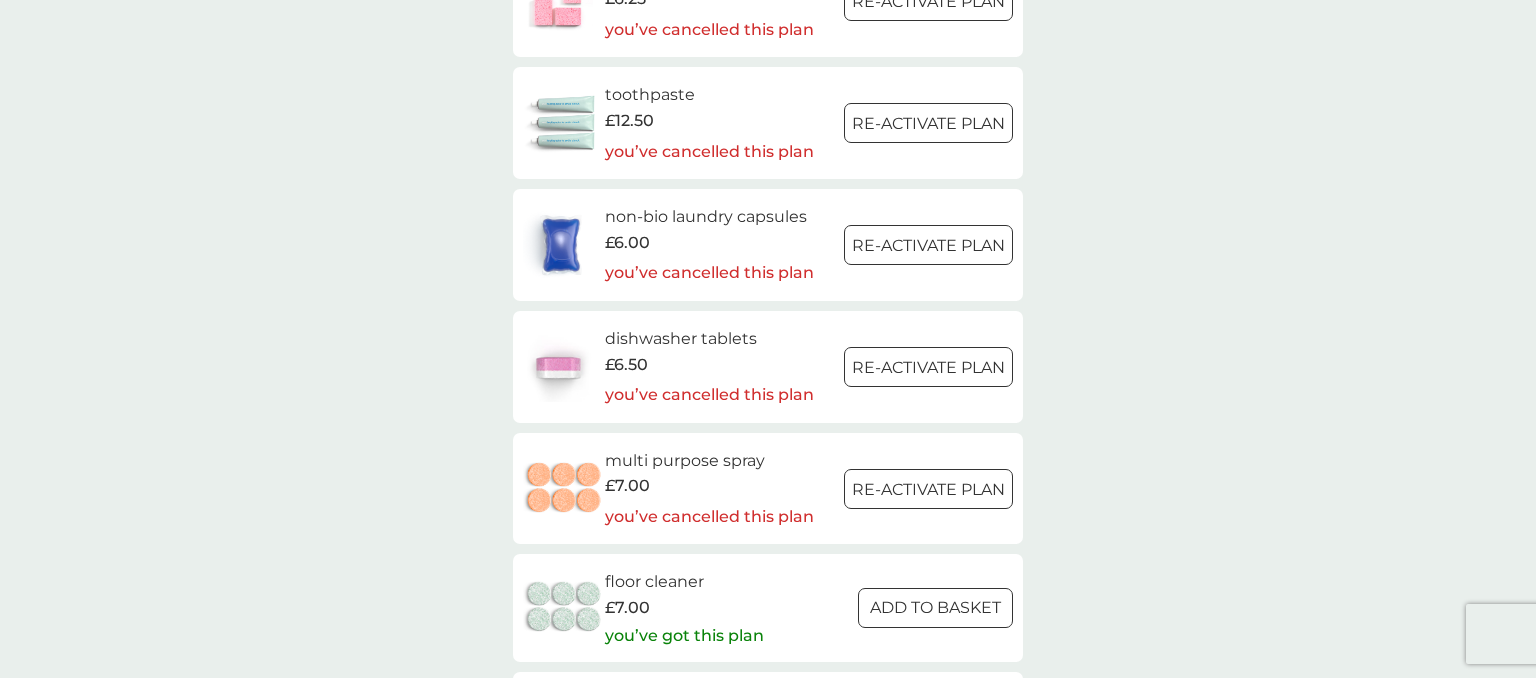 click on "dishwasher tablets" at bounding box center (709, 339) 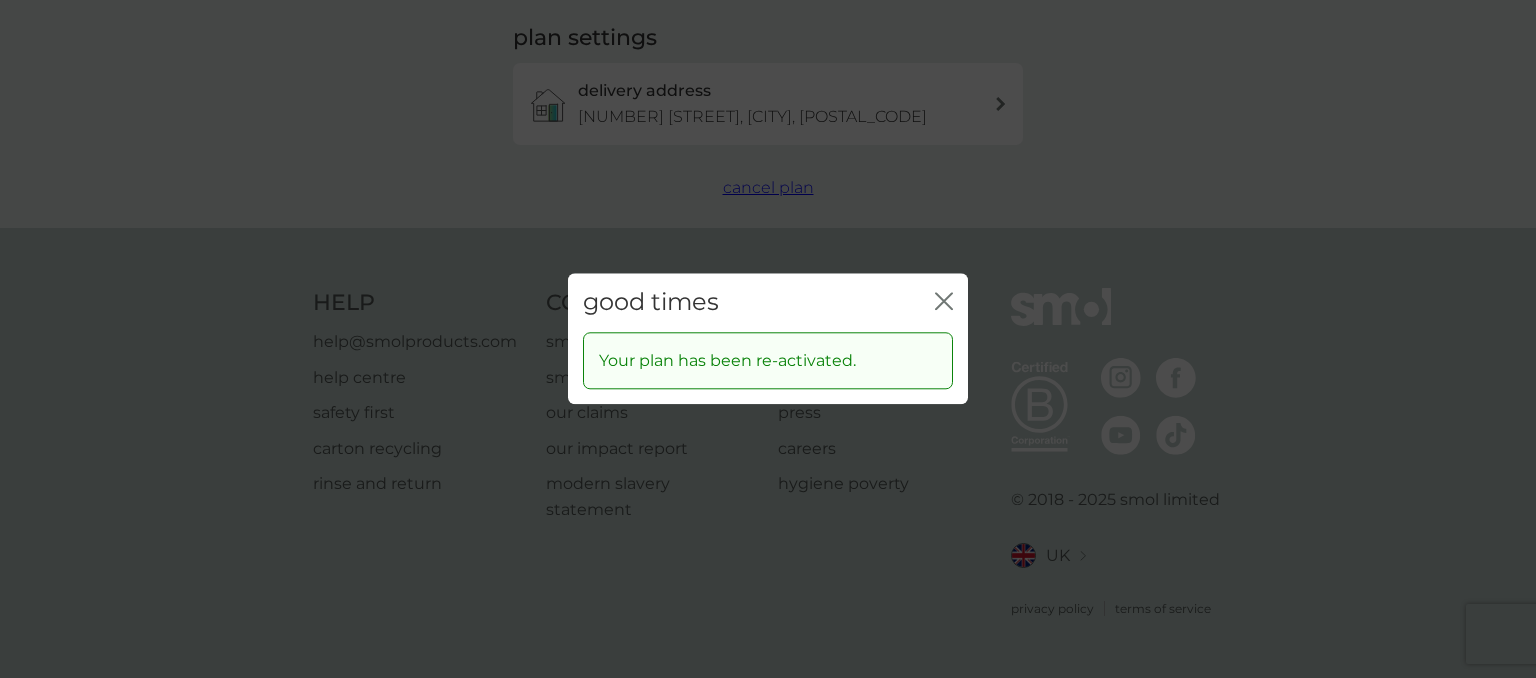 scroll, scrollTop: 0, scrollLeft: 0, axis: both 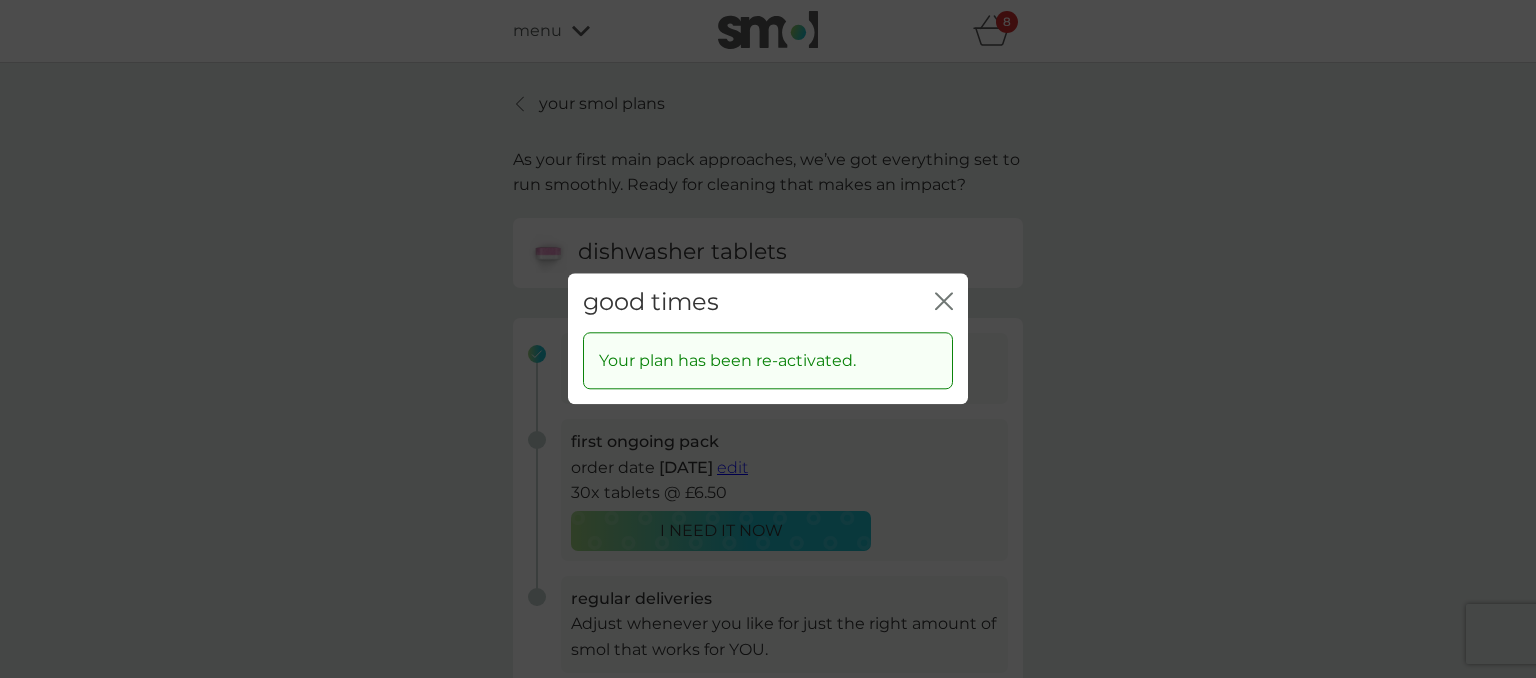 click on "close" 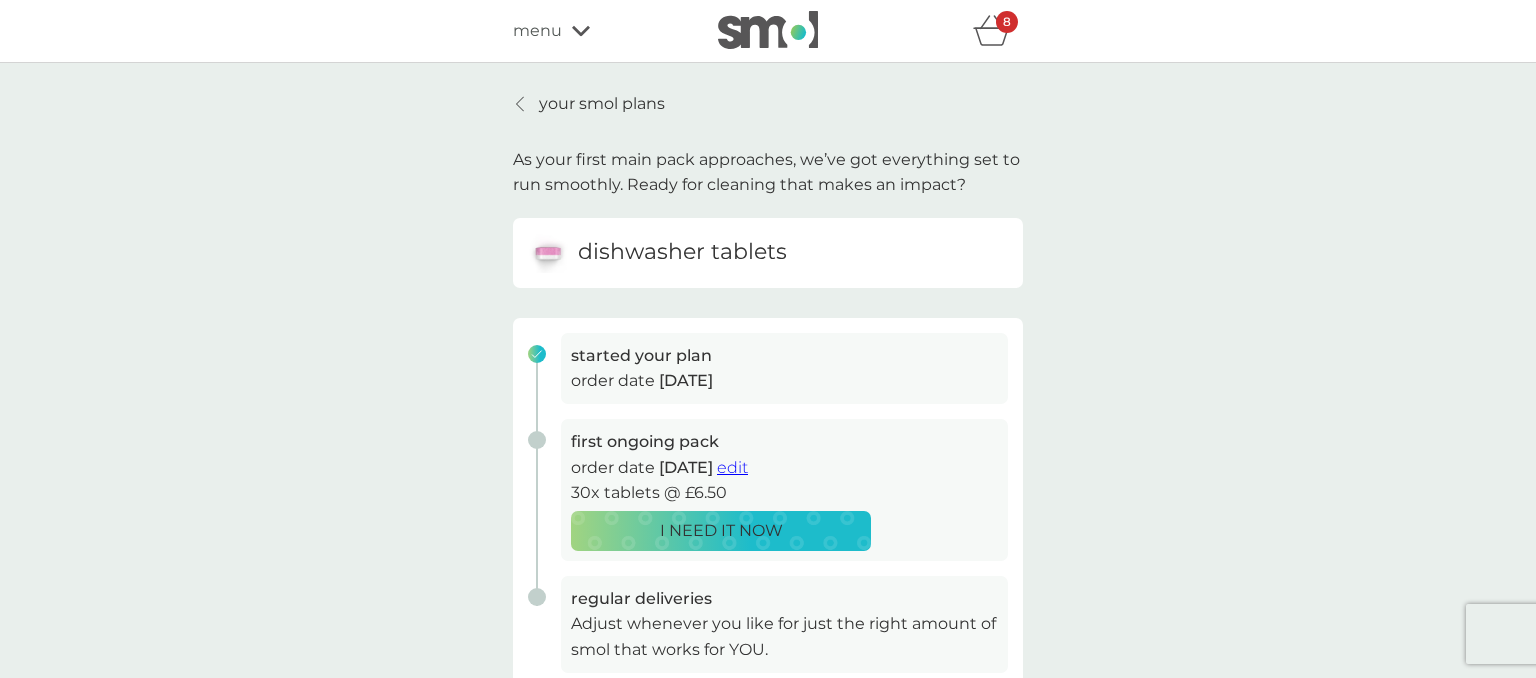 click on "I NEED IT NOW" at bounding box center [721, 531] 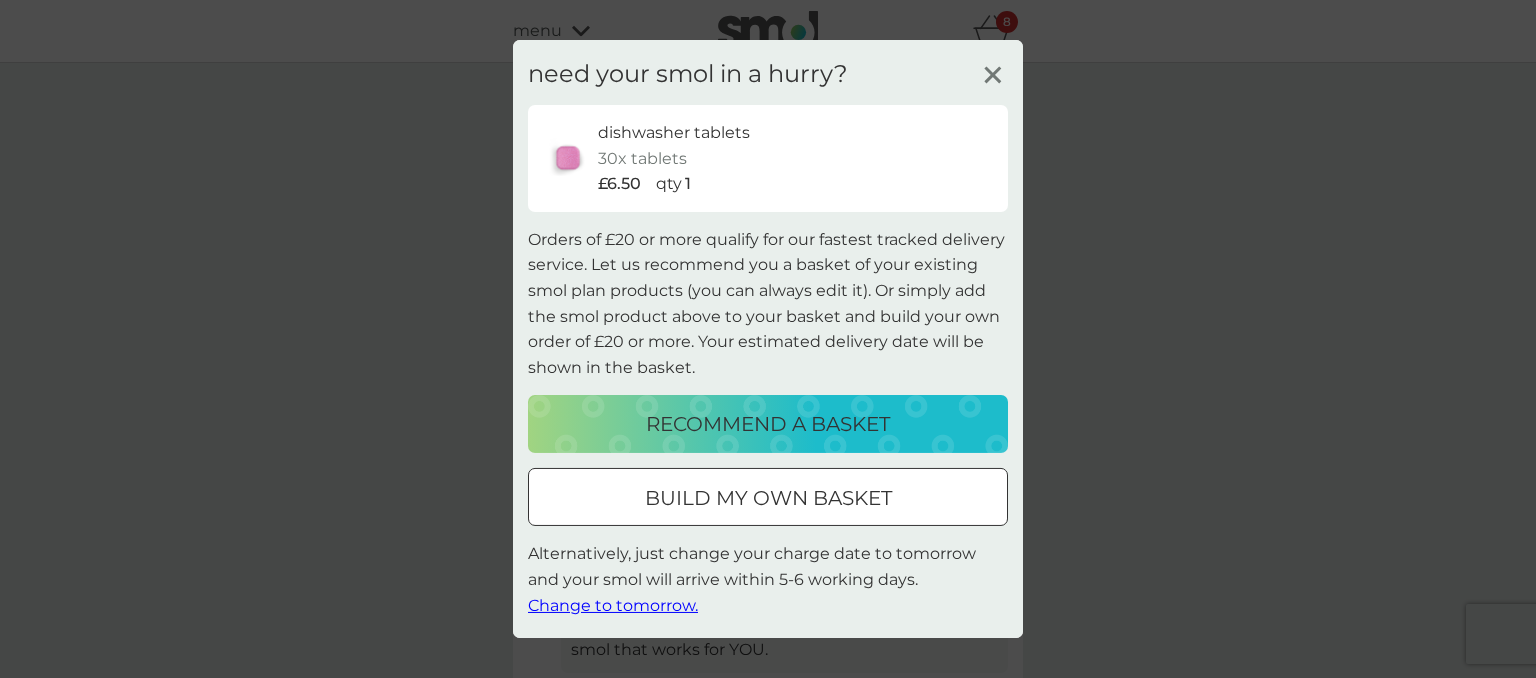 click on "build my own basket" at bounding box center [768, 498] 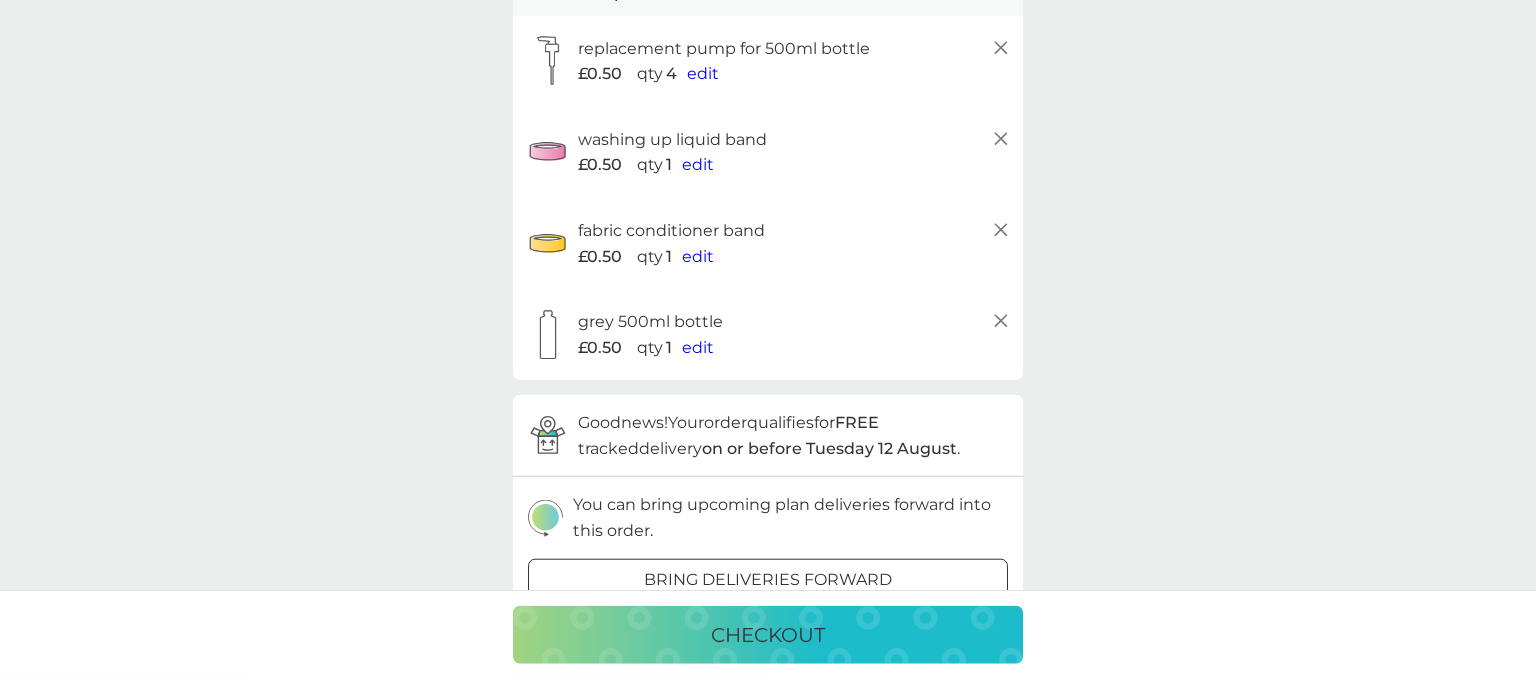 scroll, scrollTop: 528, scrollLeft: 0, axis: vertical 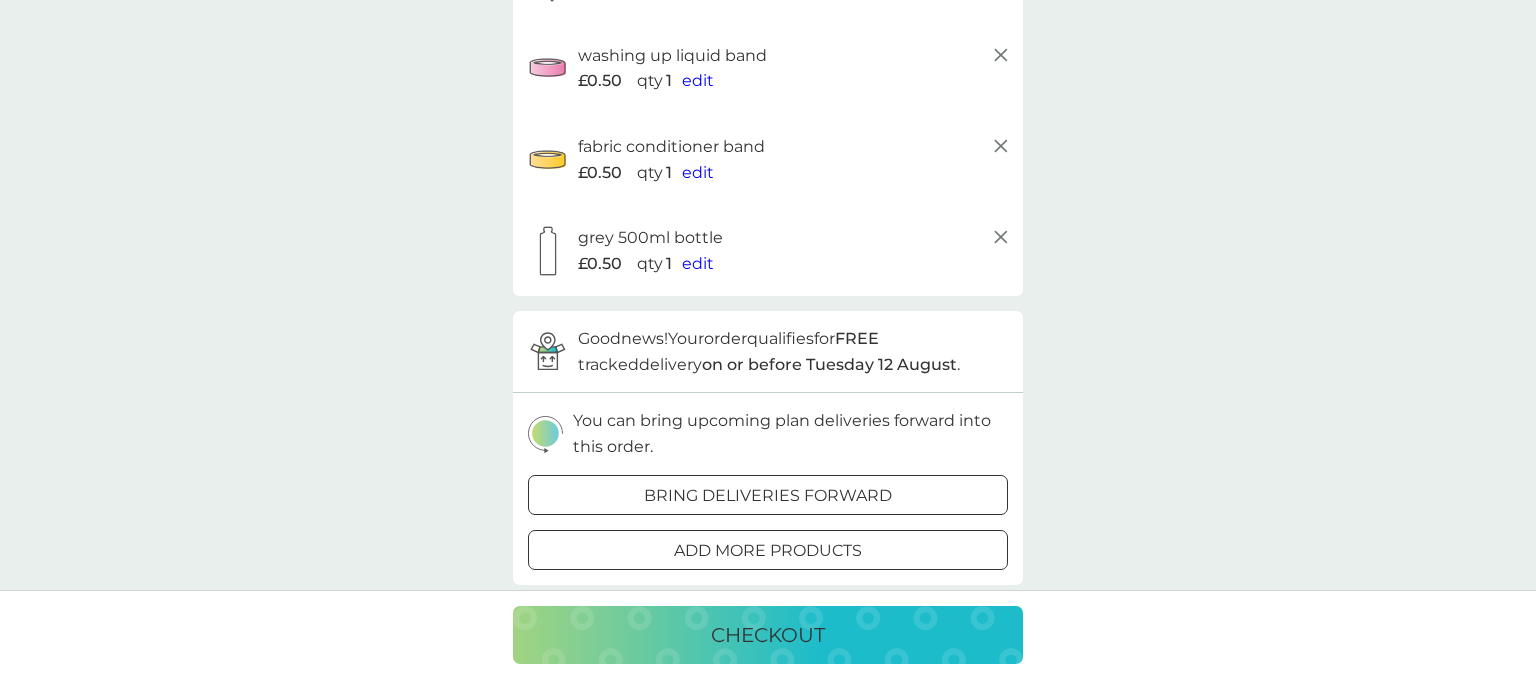 click on "checkout" at bounding box center (768, 635) 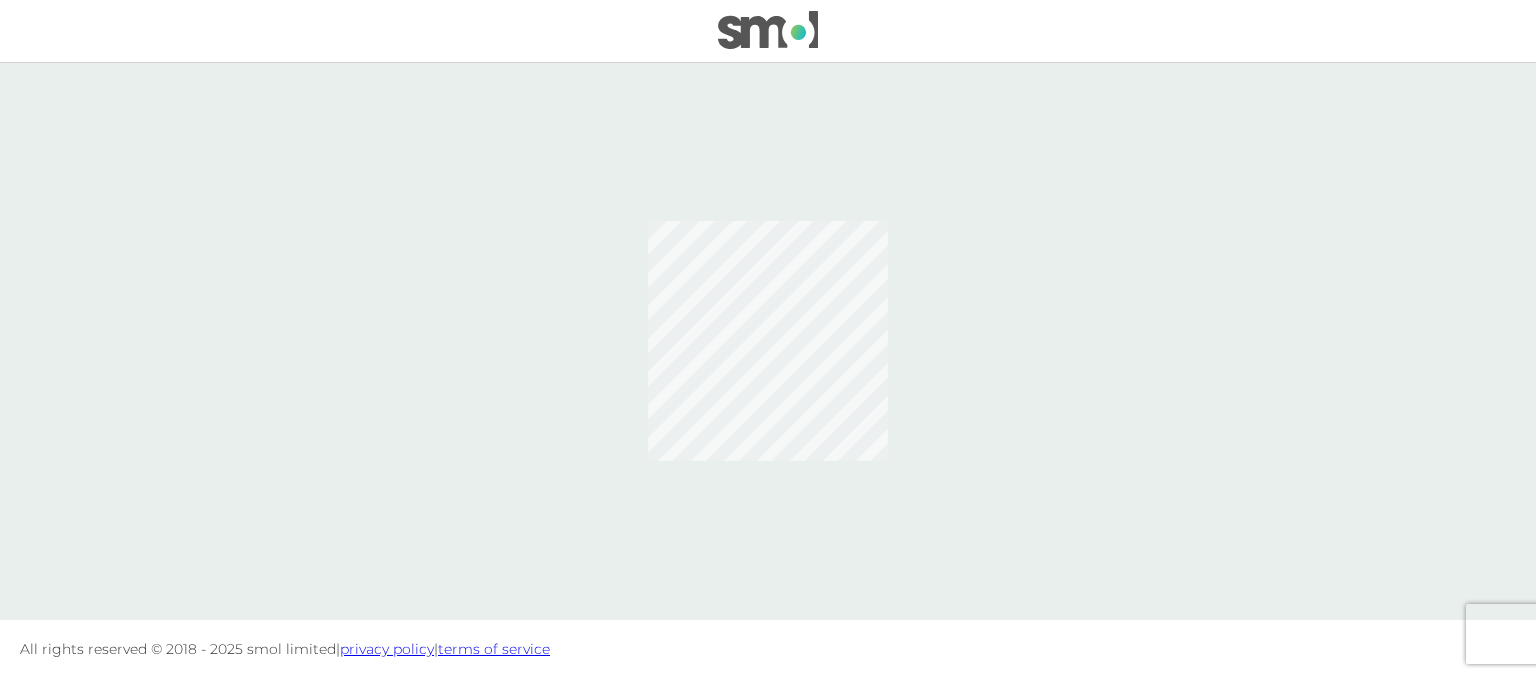 scroll, scrollTop: 0, scrollLeft: 0, axis: both 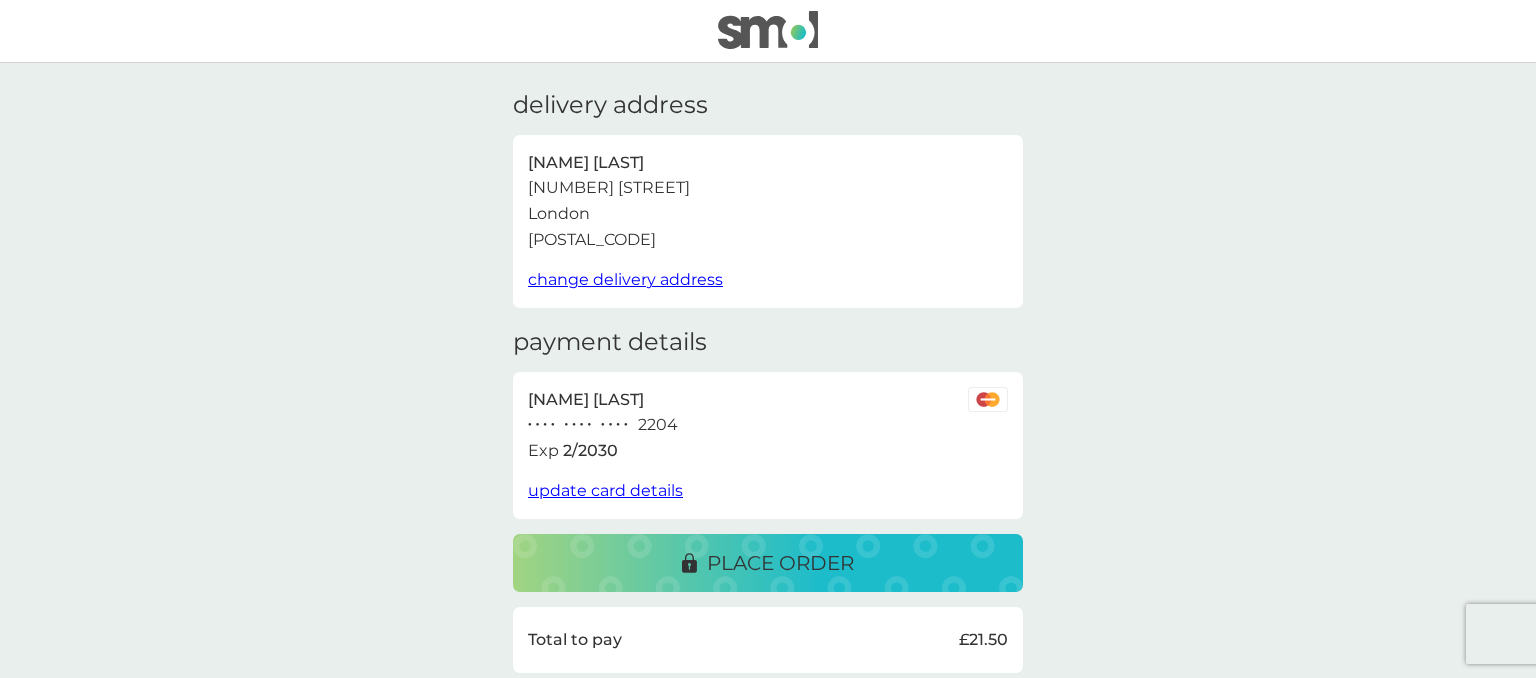 click on "place order" at bounding box center [780, 563] 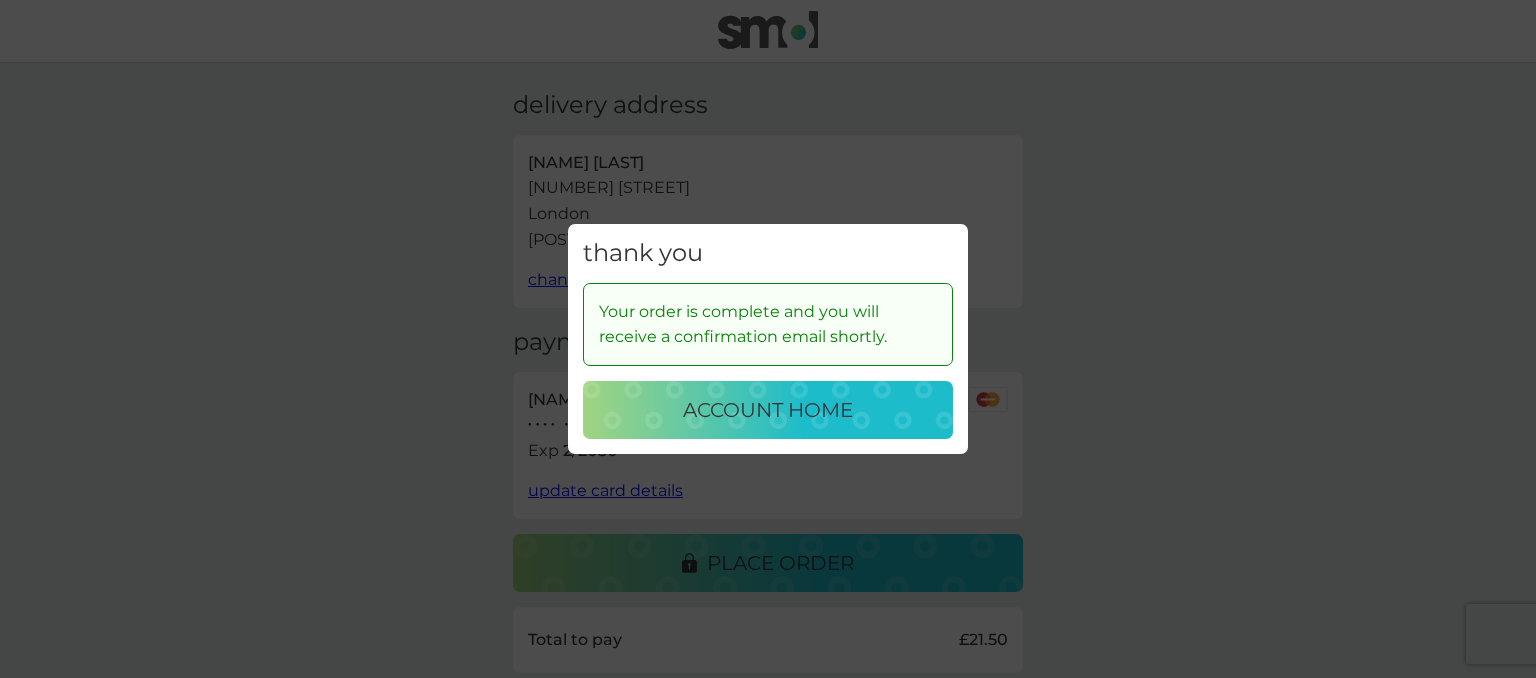 click on "account home" at bounding box center [768, 410] 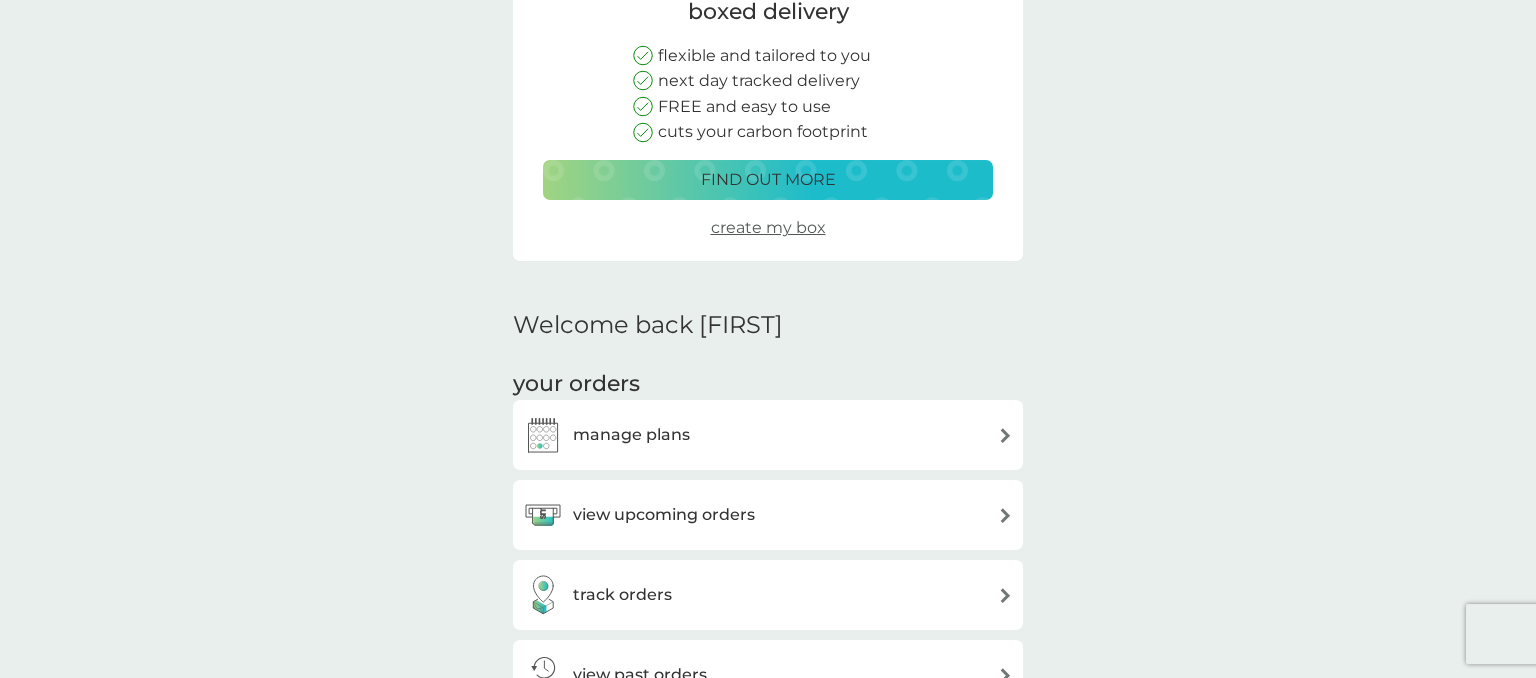scroll, scrollTop: 316, scrollLeft: 0, axis: vertical 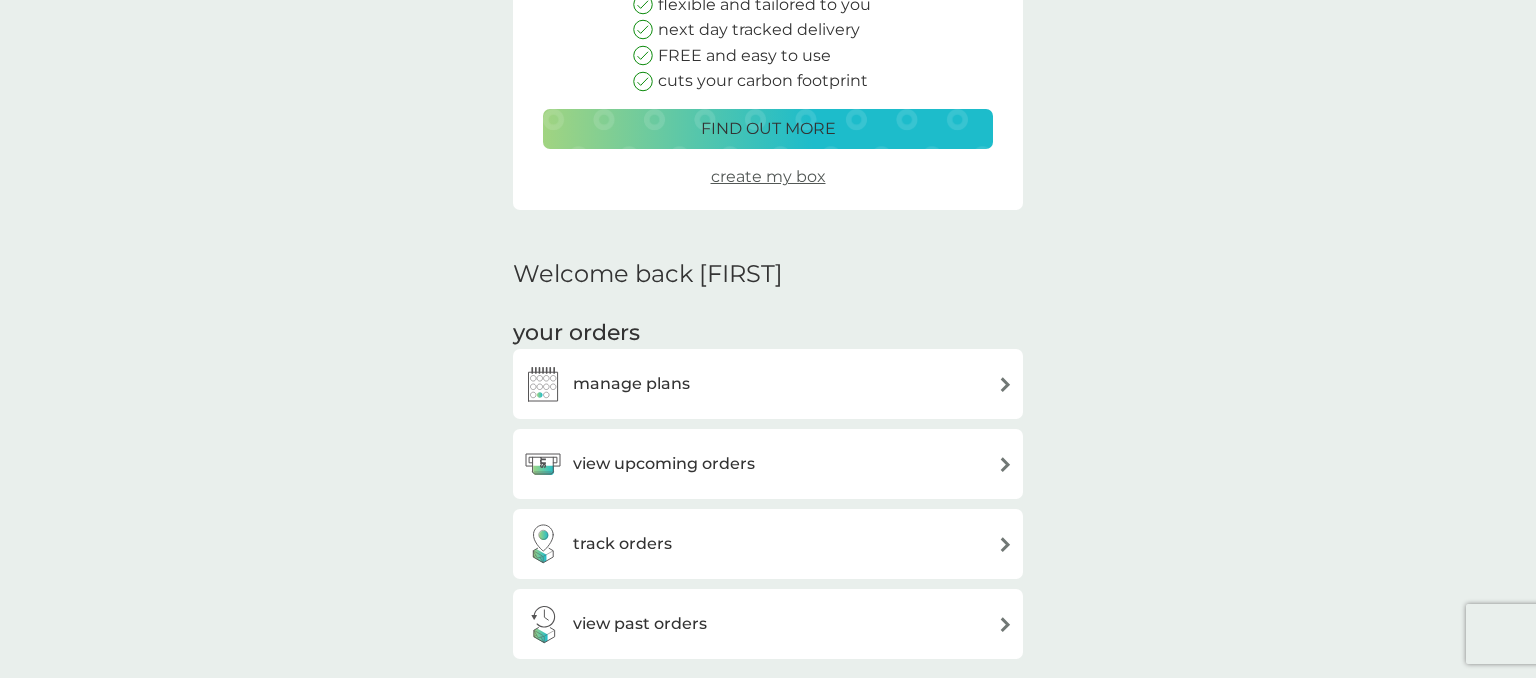 click on "manage plans" at bounding box center [768, 384] 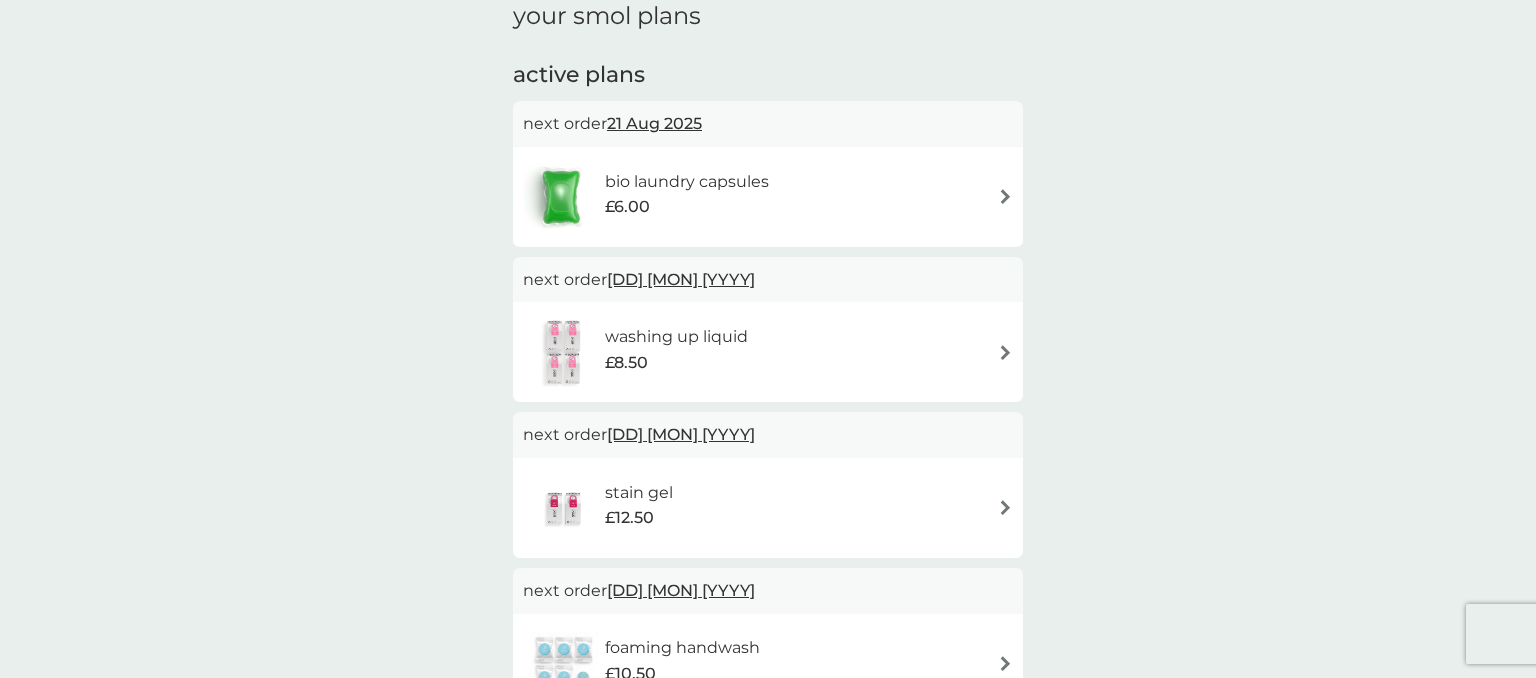 scroll, scrollTop: 0, scrollLeft: 0, axis: both 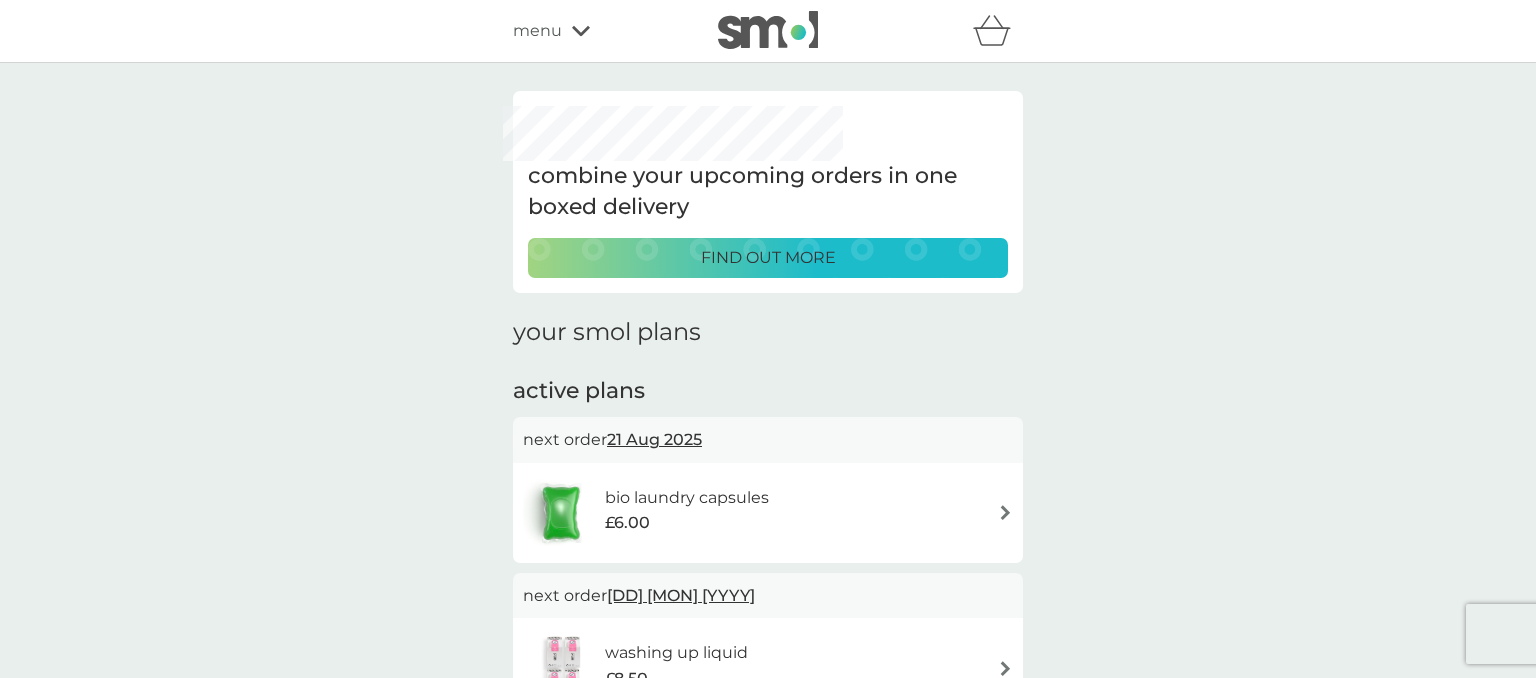 click on "menu" at bounding box center (598, 31) 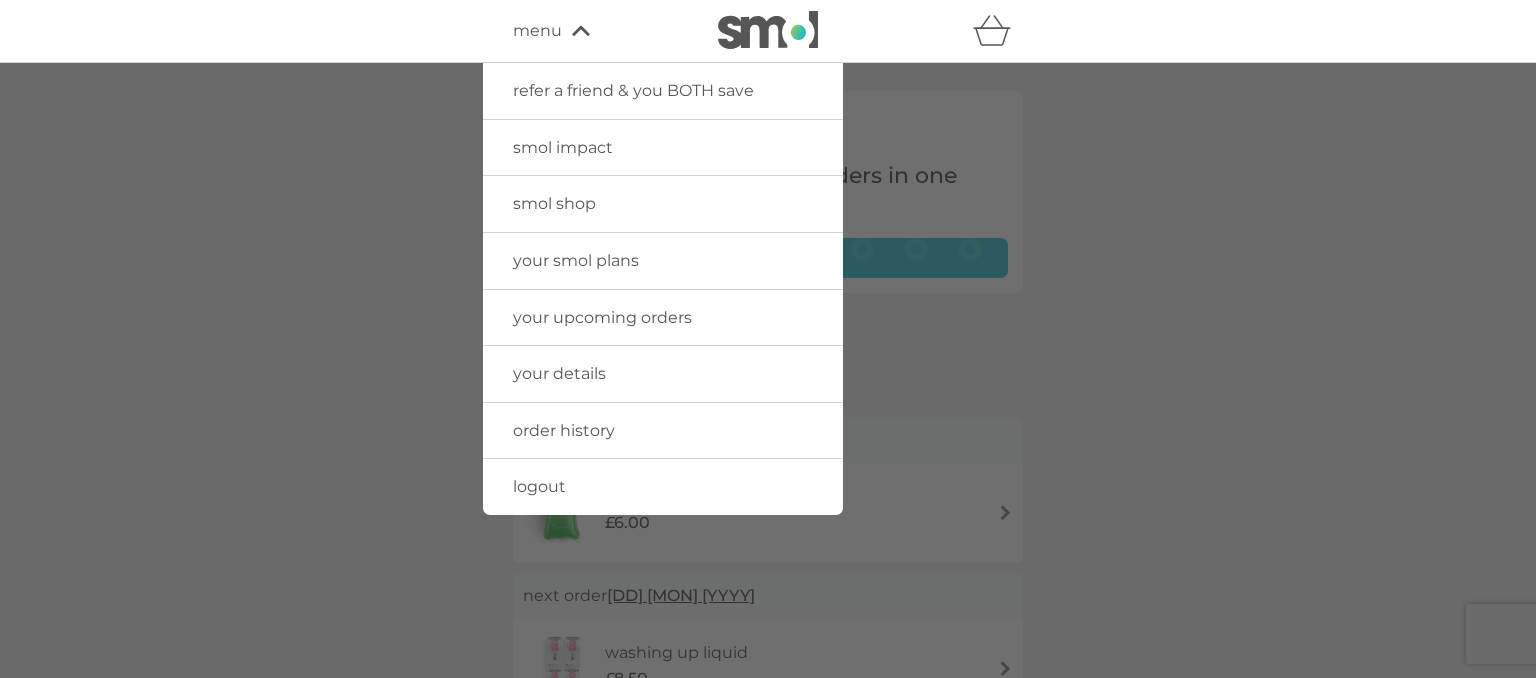 click on "logout" at bounding box center [663, 487] 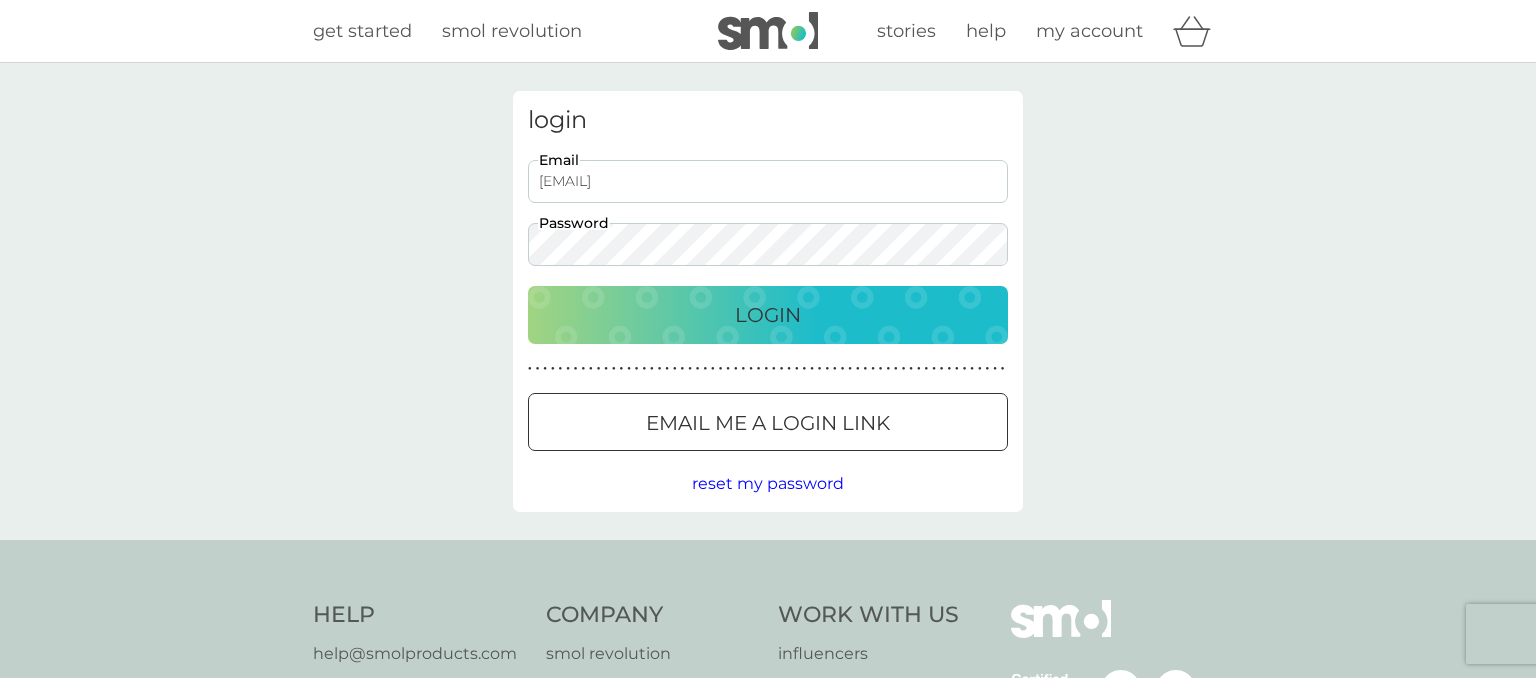 scroll, scrollTop: 0, scrollLeft: 0, axis: both 